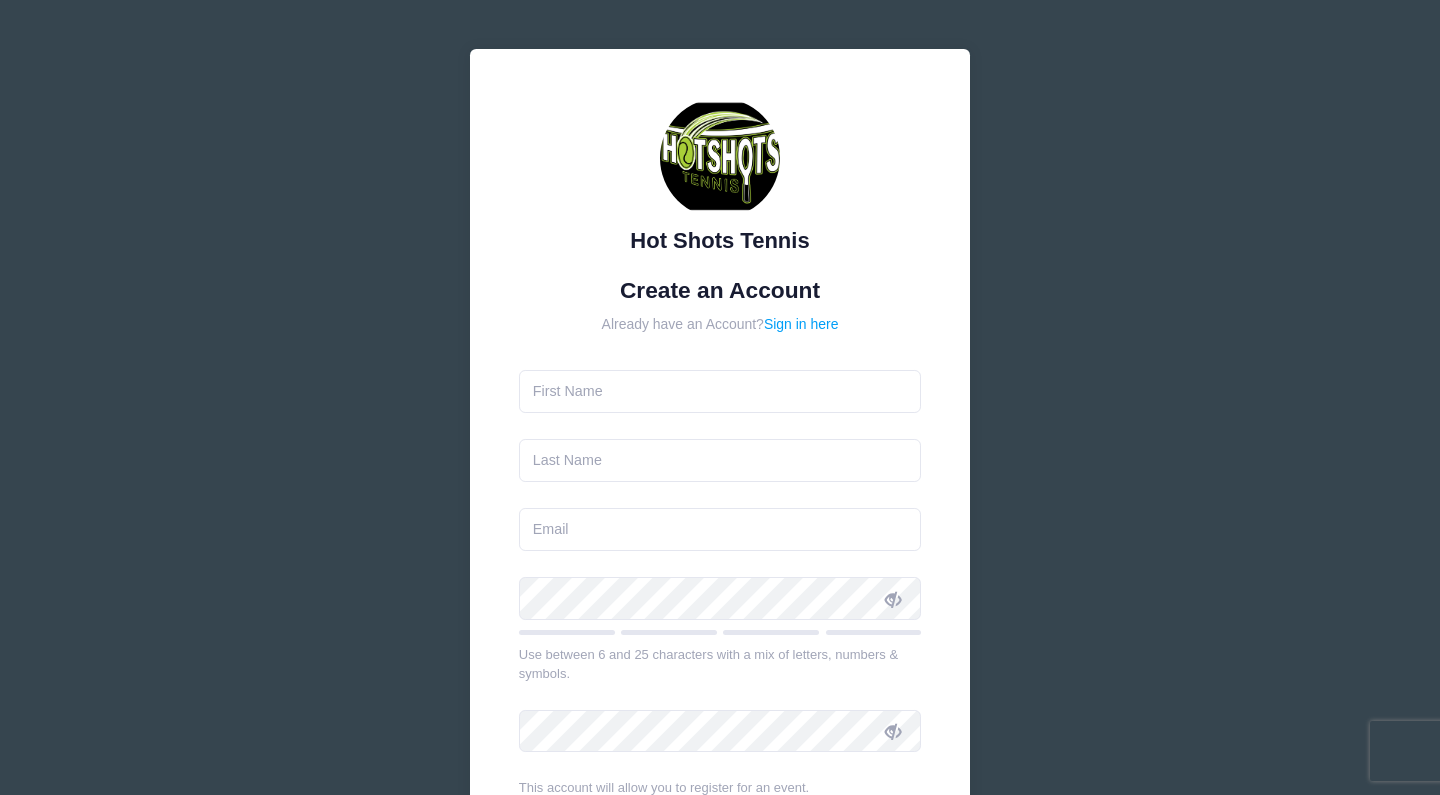 scroll, scrollTop: 0, scrollLeft: 0, axis: both 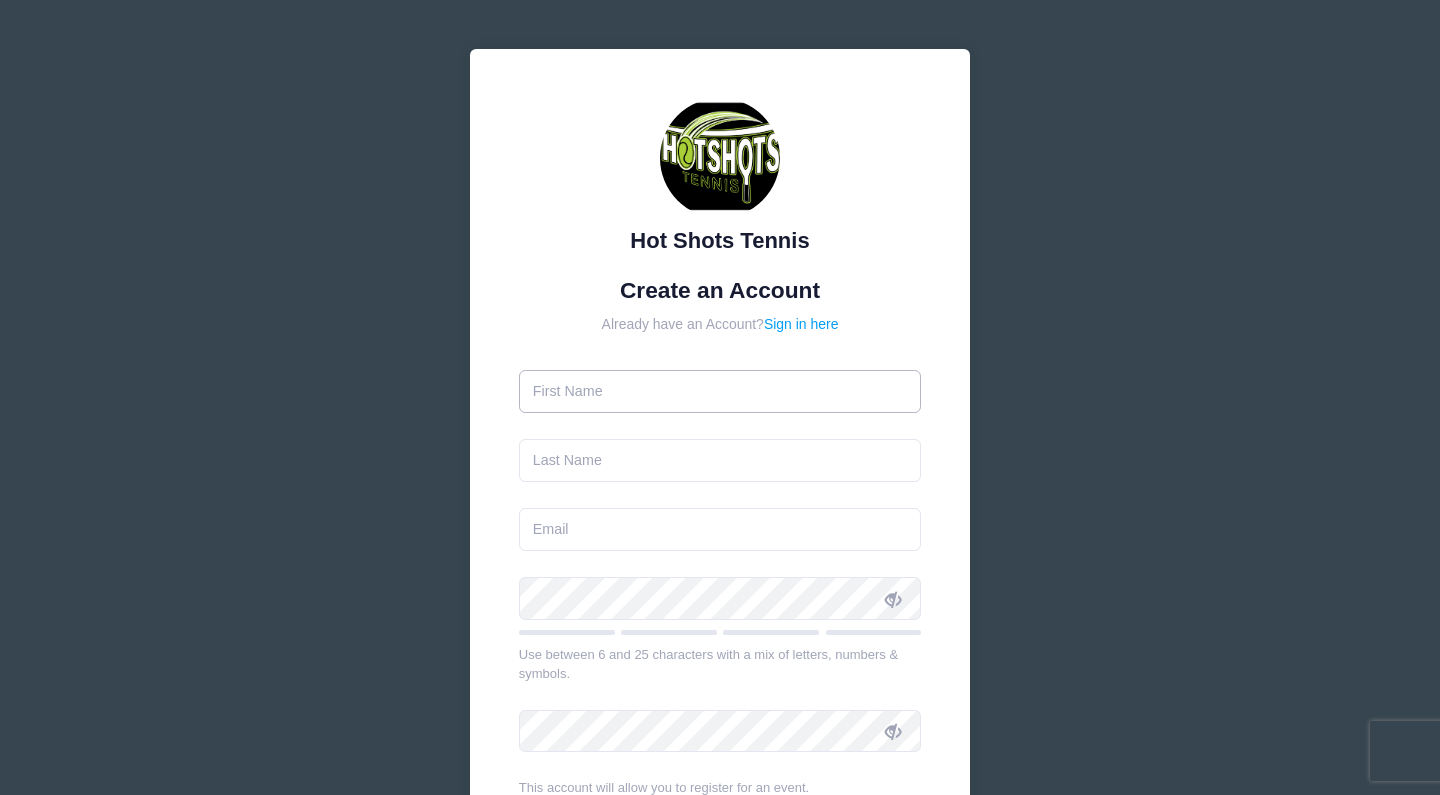 click at bounding box center [720, 391] 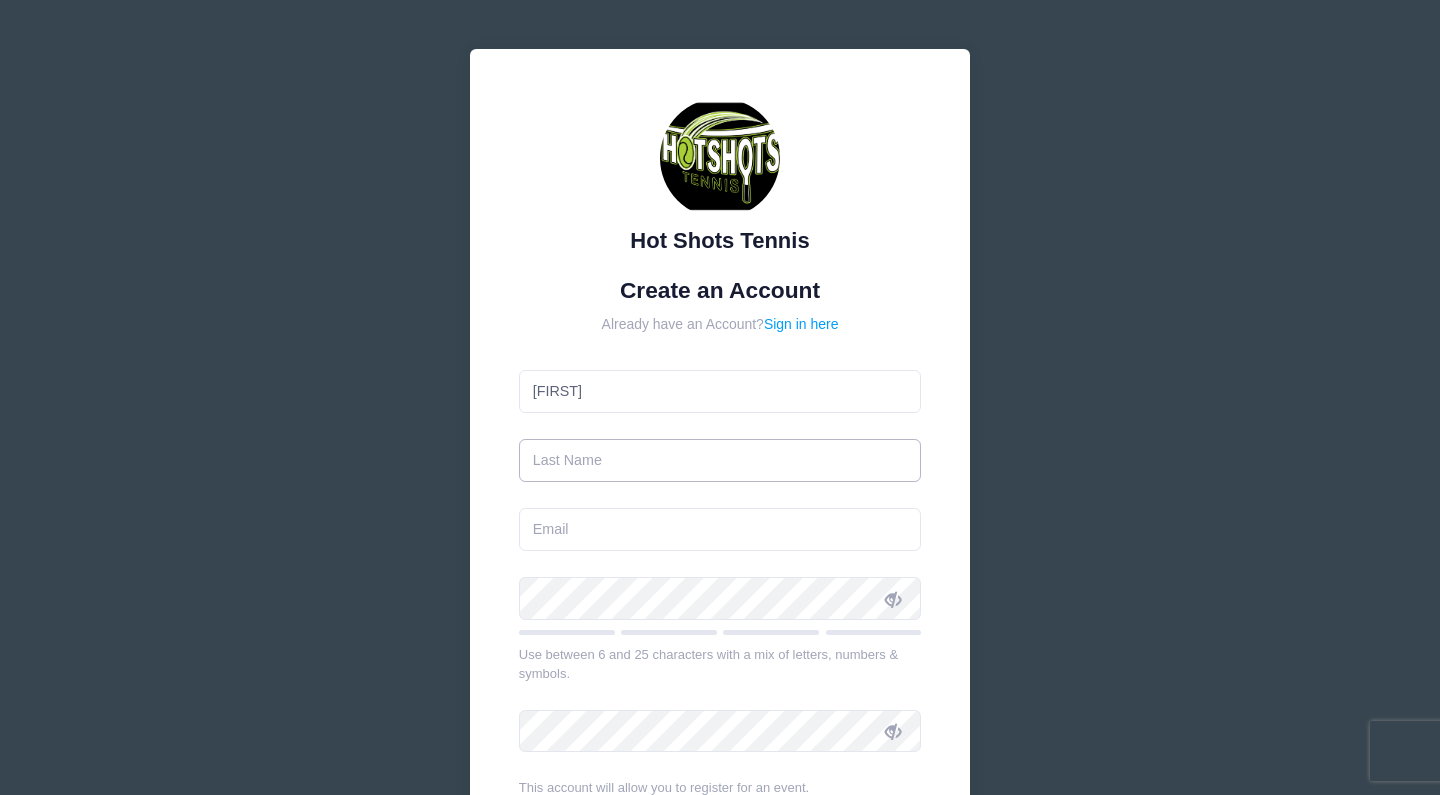 type on "[LAST]" 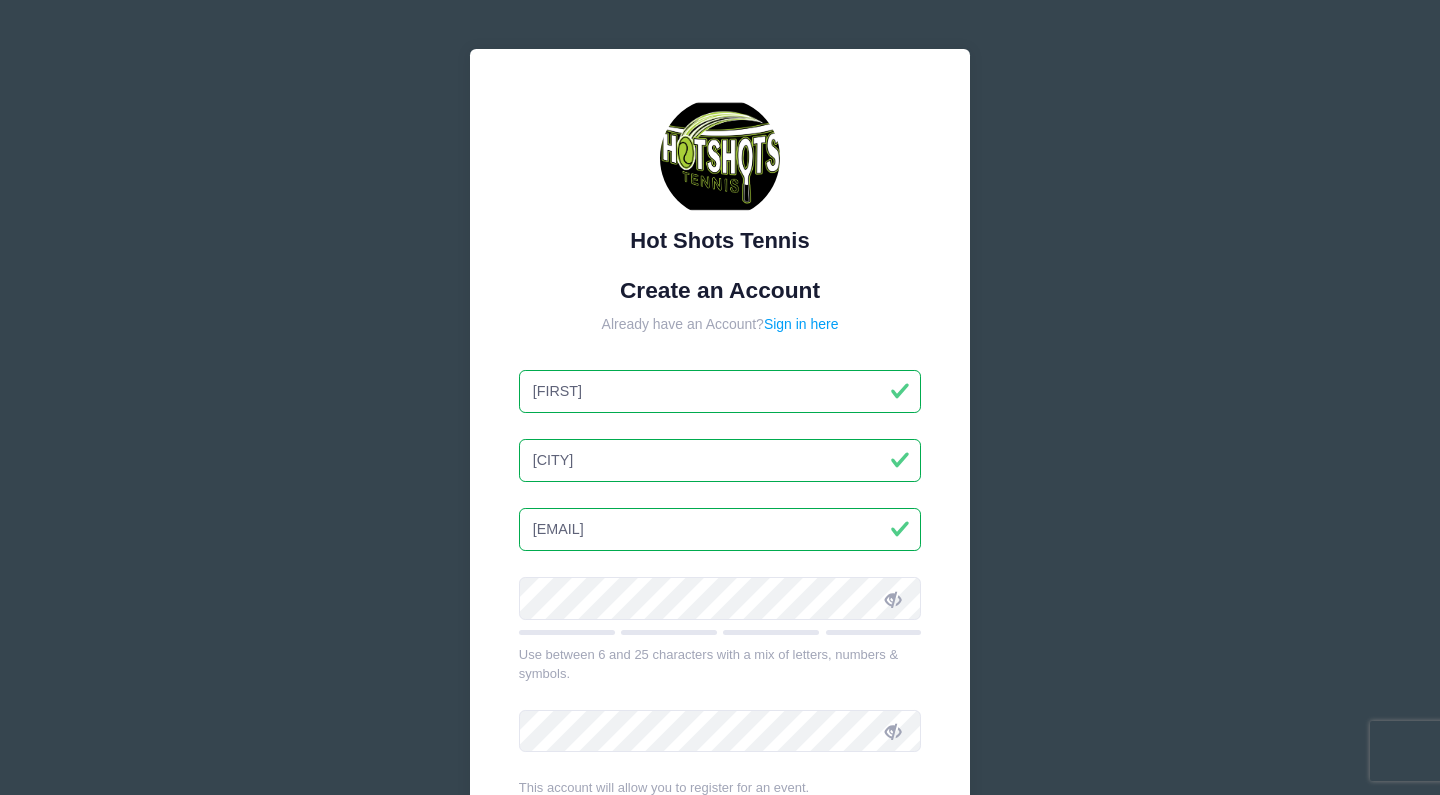 click on "sachikodoherty@gmail.com" at bounding box center [720, 529] 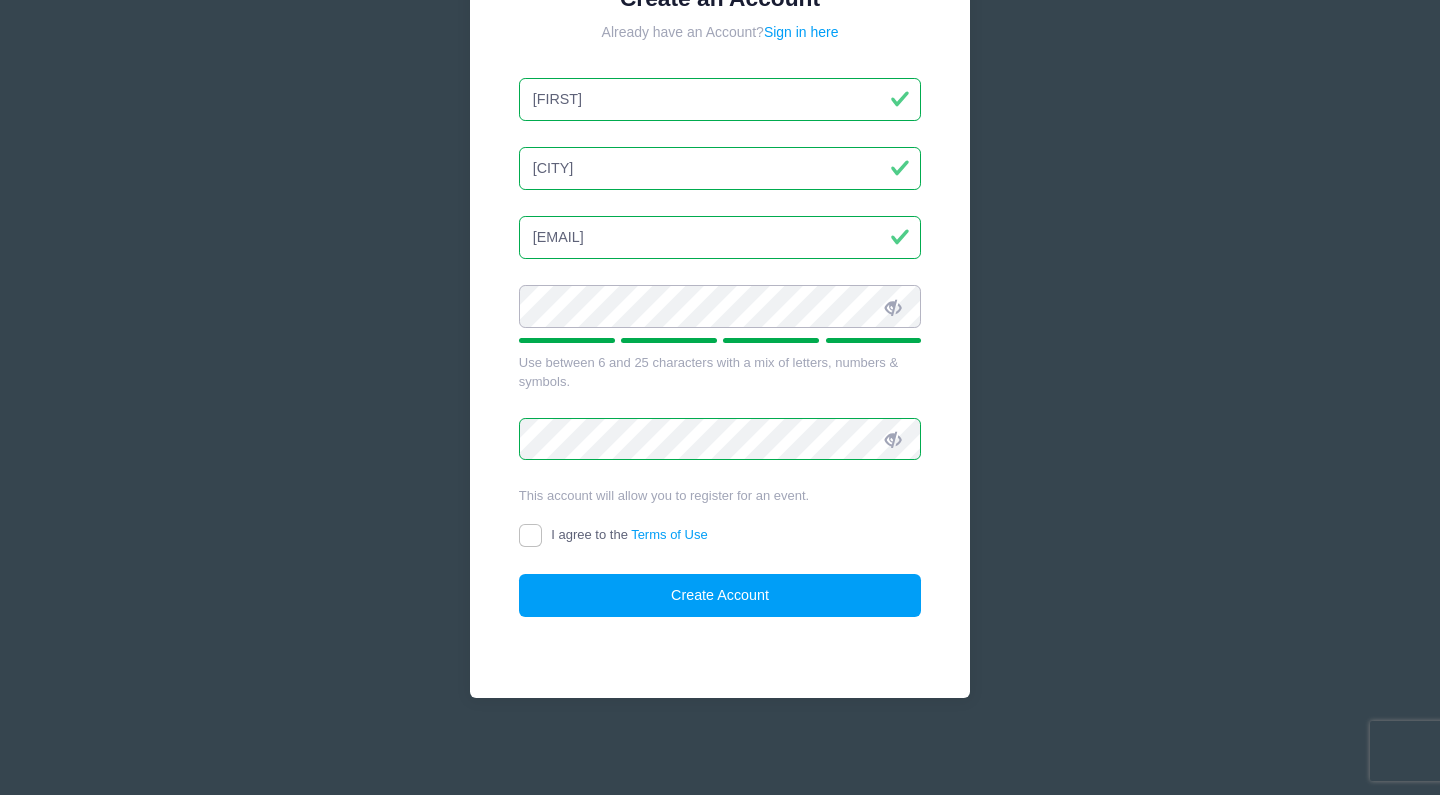 scroll, scrollTop: 290, scrollLeft: 0, axis: vertical 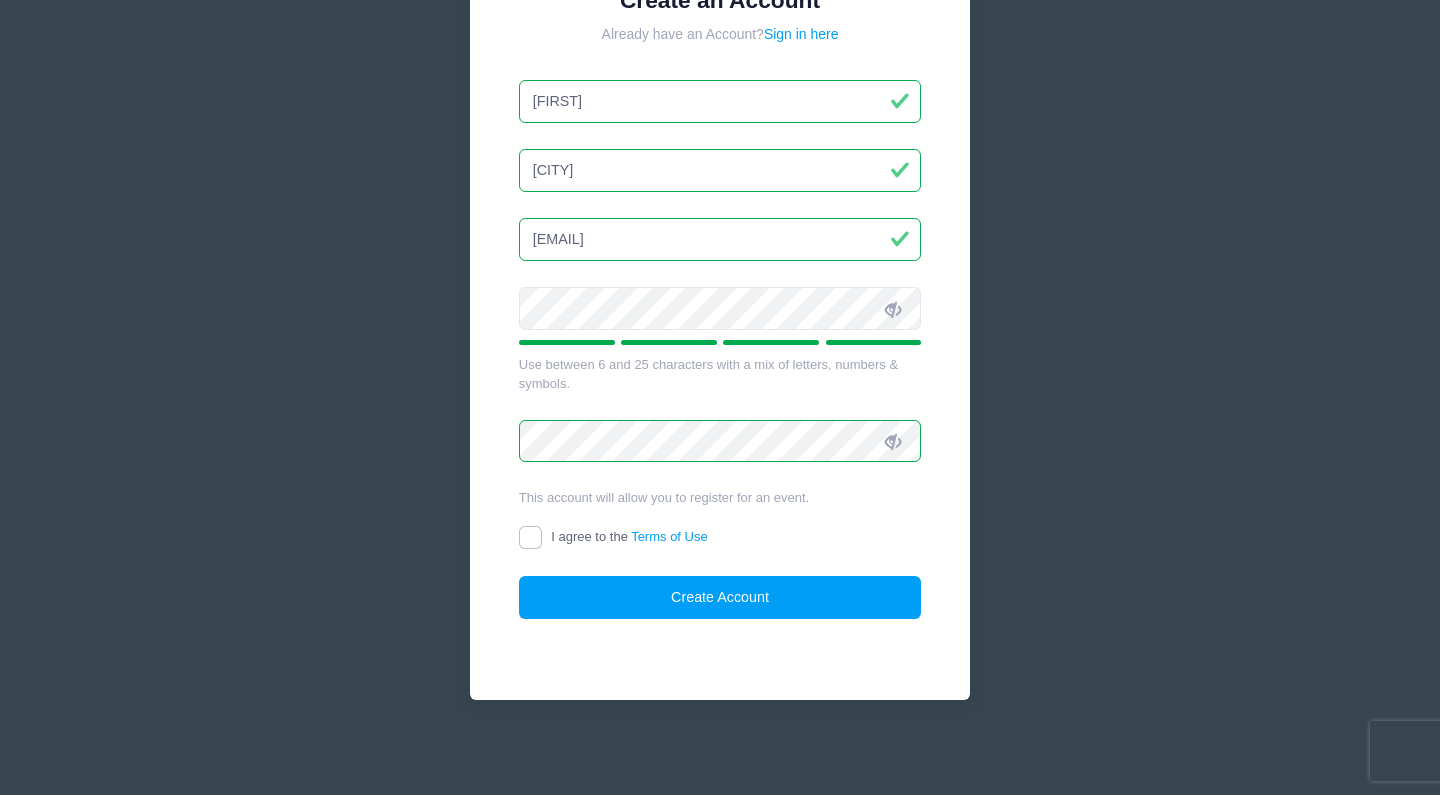 click on "I agree to the
Terms of Use" at bounding box center (629, 536) 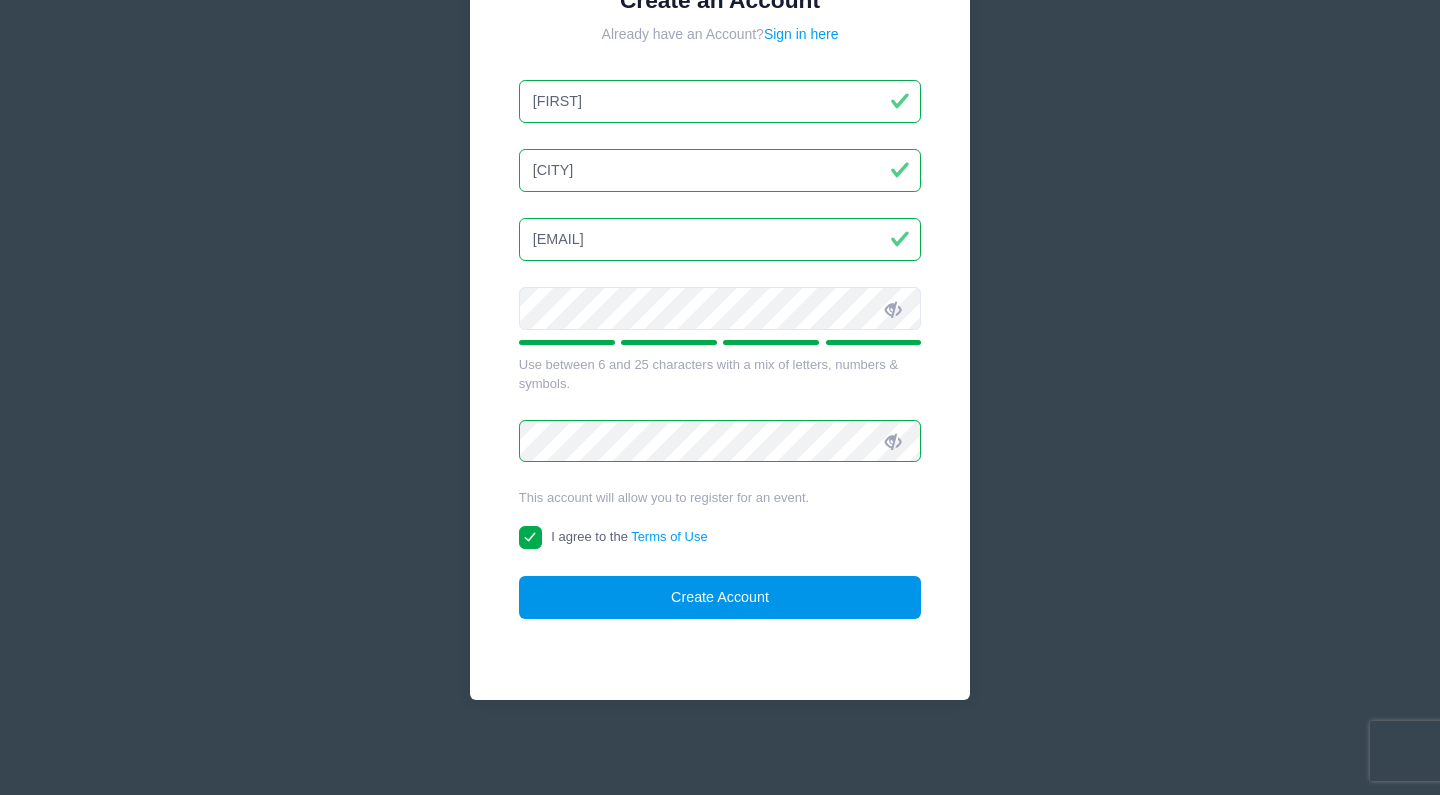 click on "Create Account" at bounding box center [720, 597] 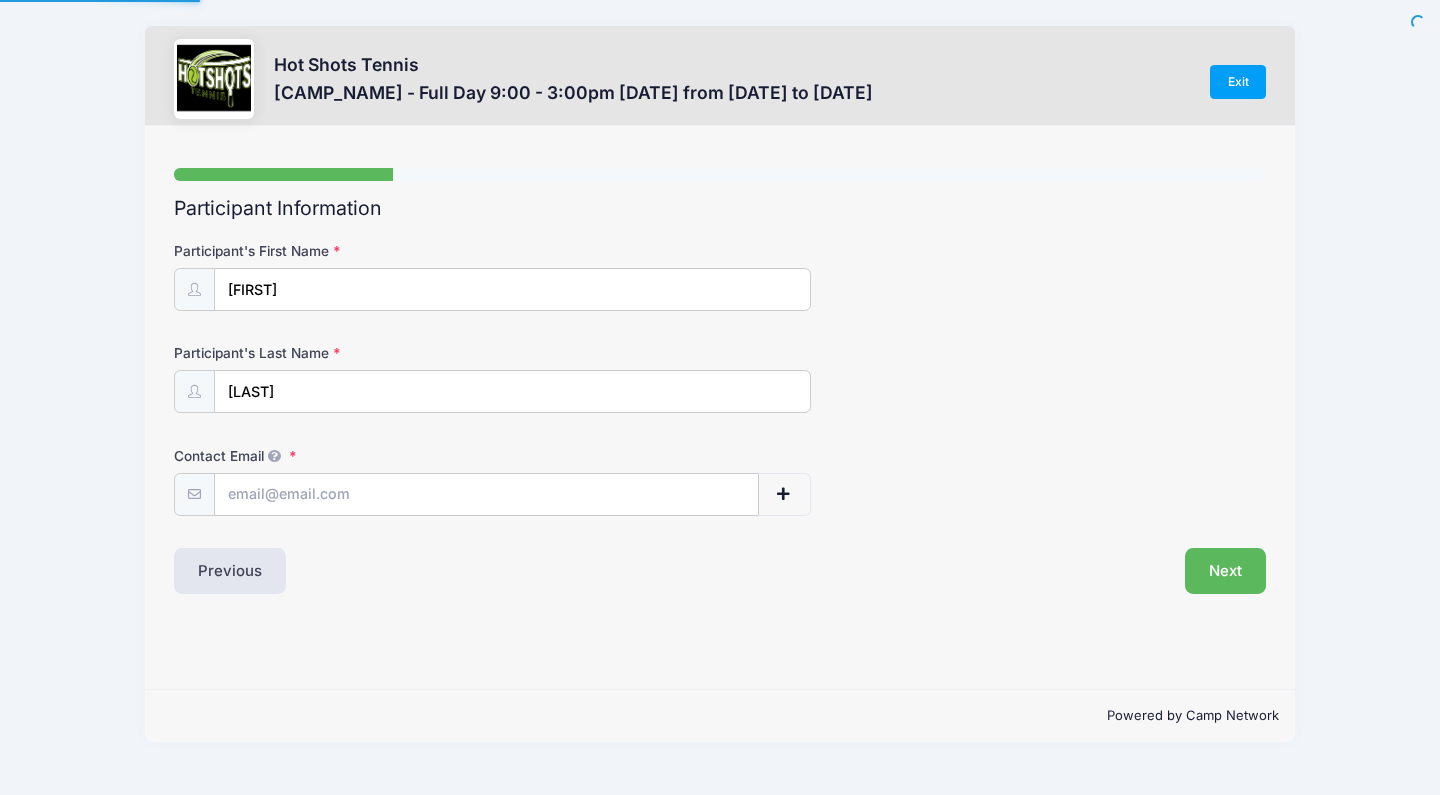 scroll, scrollTop: 0, scrollLeft: 0, axis: both 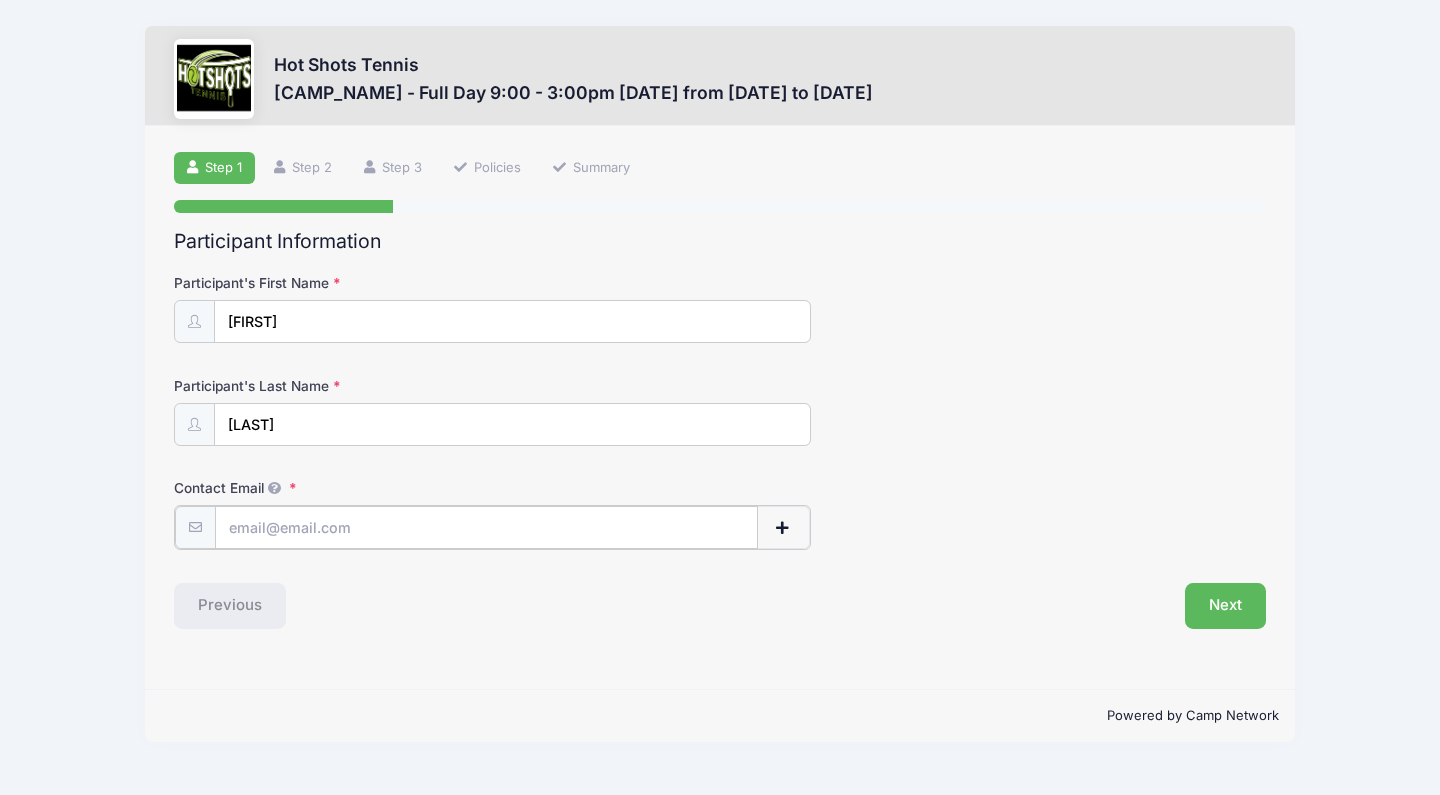 type on "[EMAIL]" 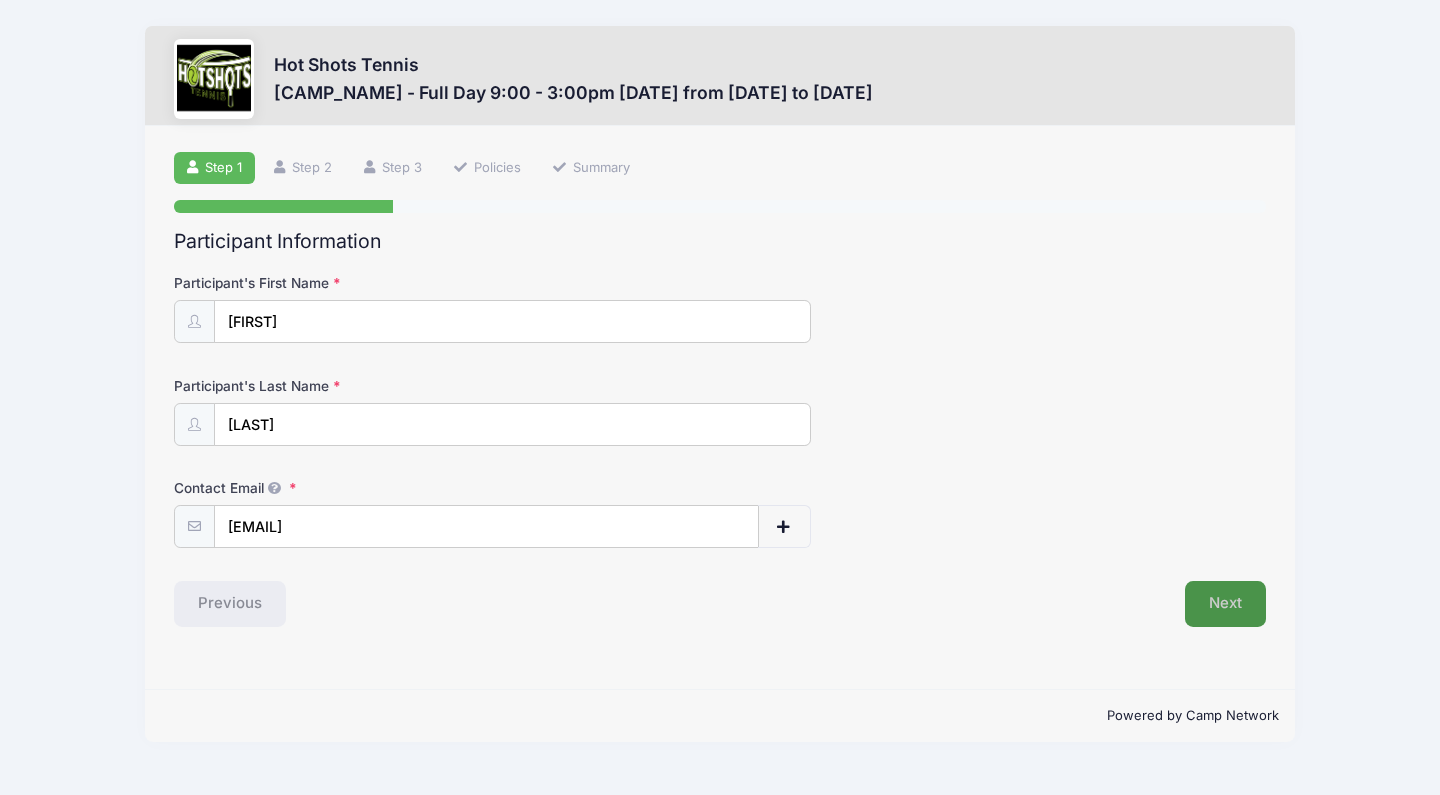 click on "Next" at bounding box center (1225, 604) 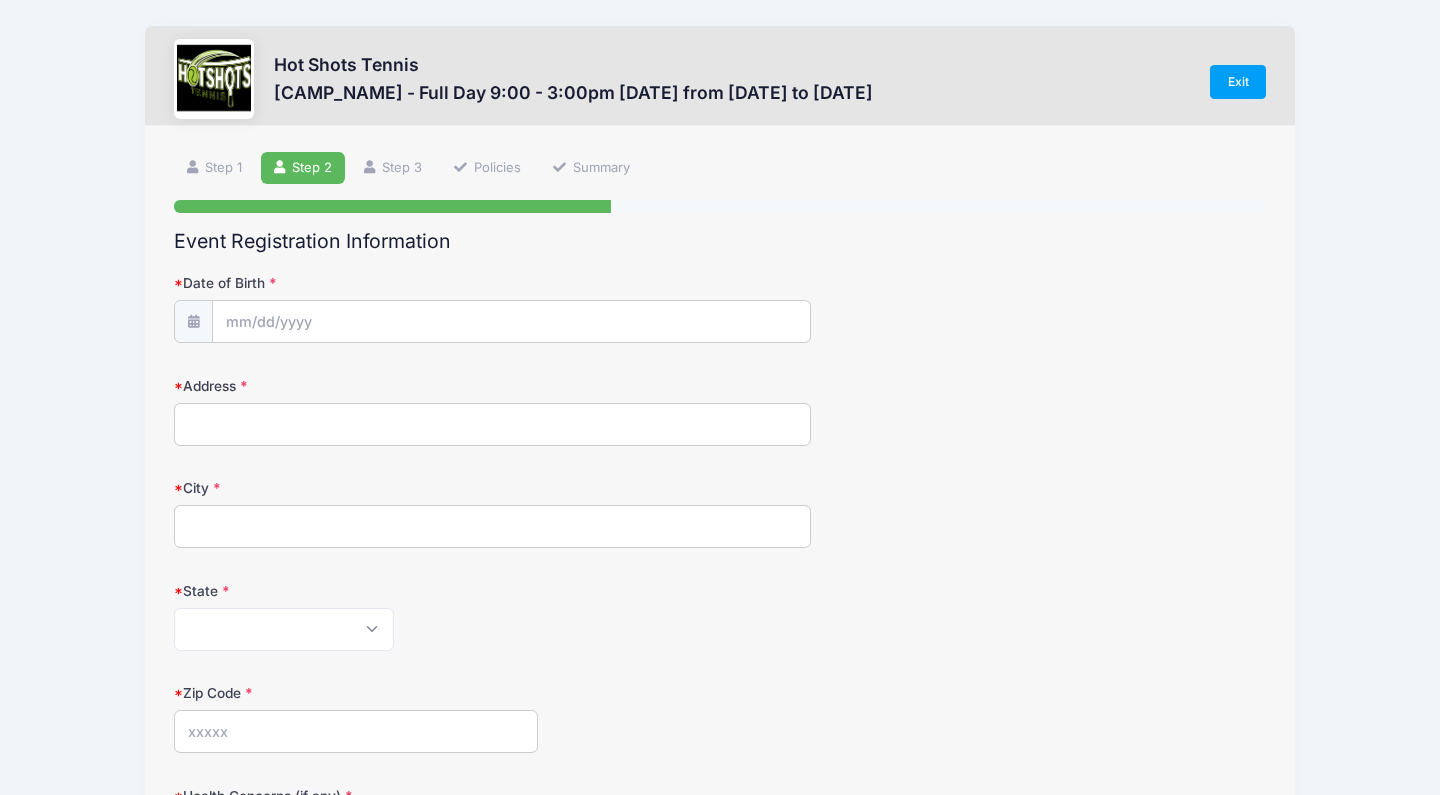 click on "Date of Birth" at bounding box center (720, 308) 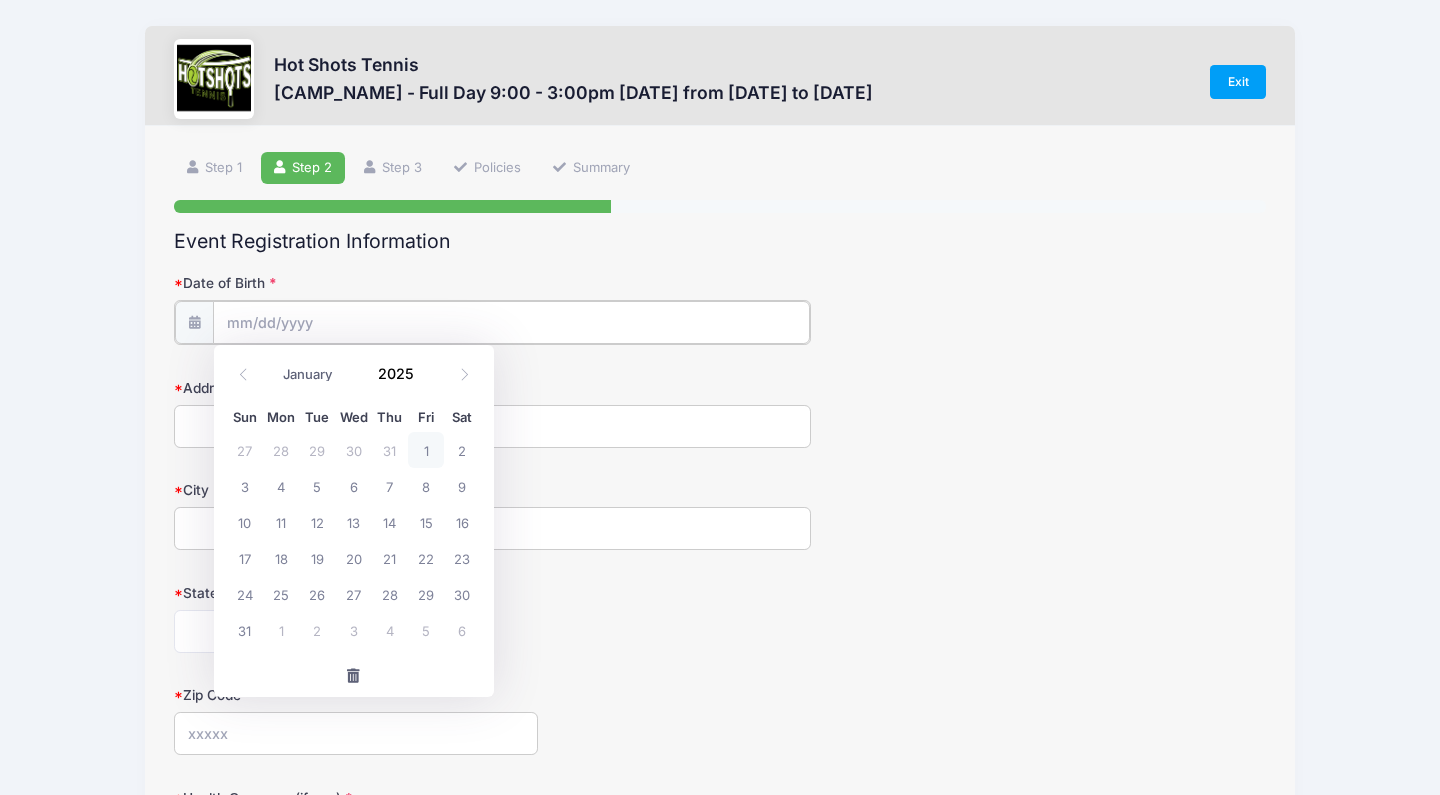 click on "Date of Birth" at bounding box center (511, 322) 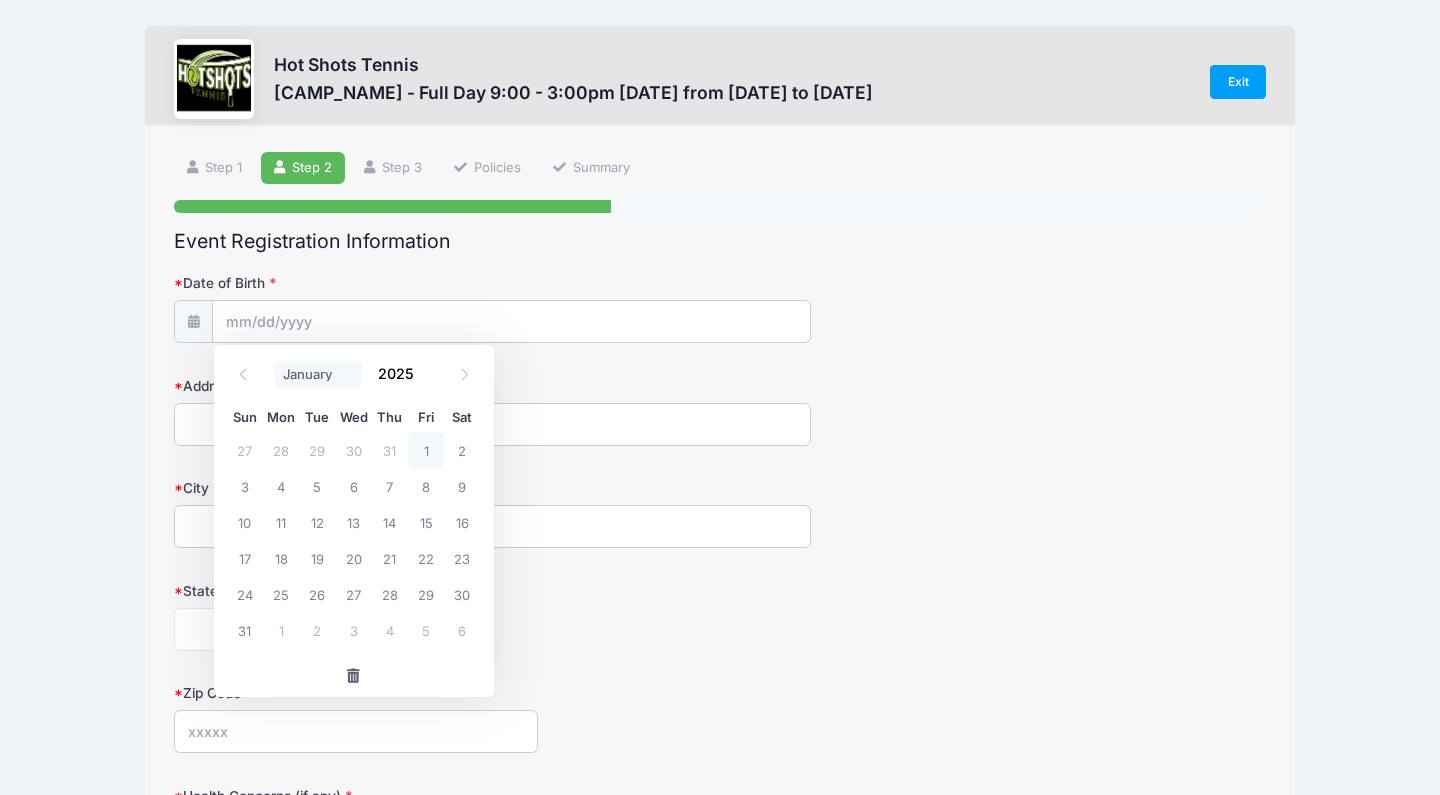 select on "3" 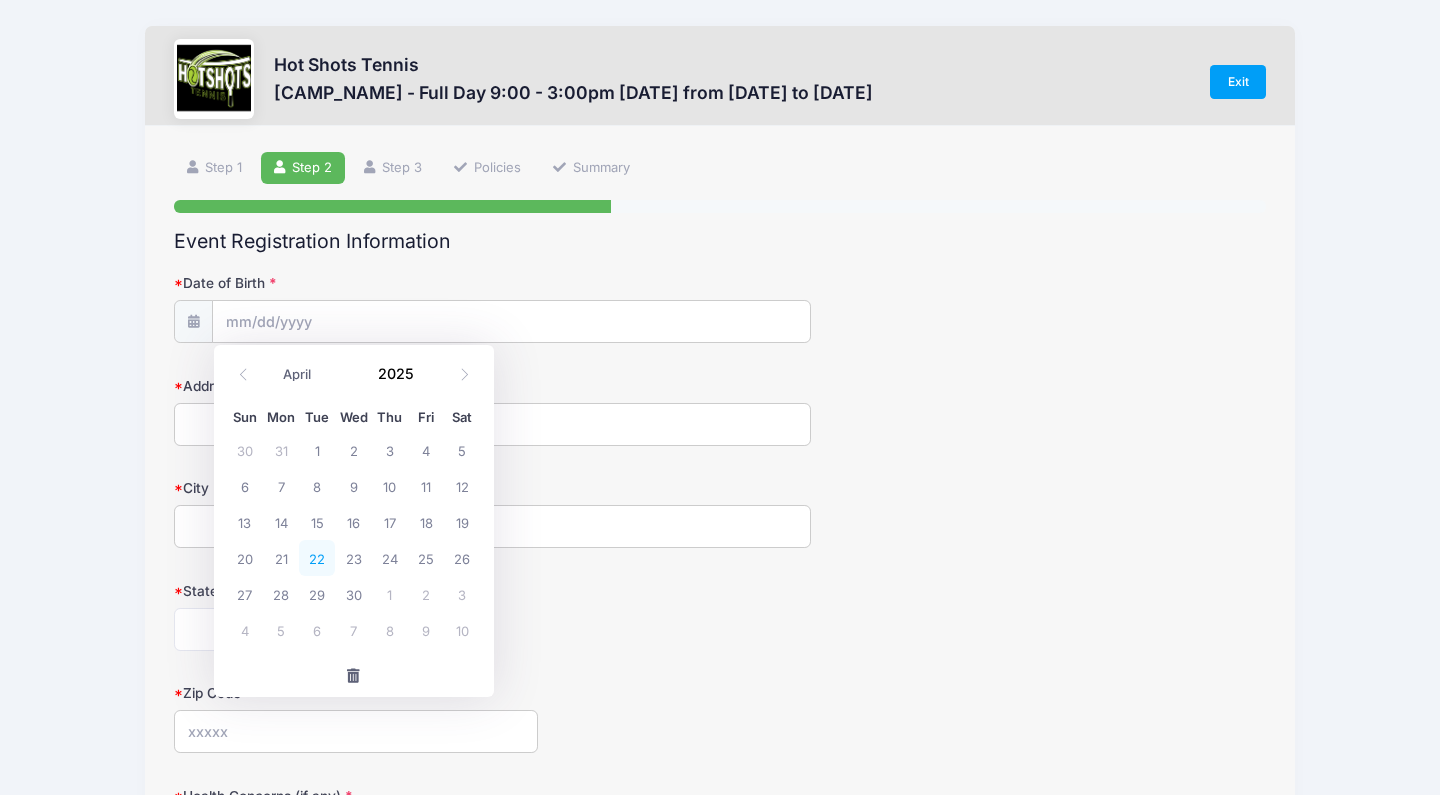 click on "22" at bounding box center (317, 558) 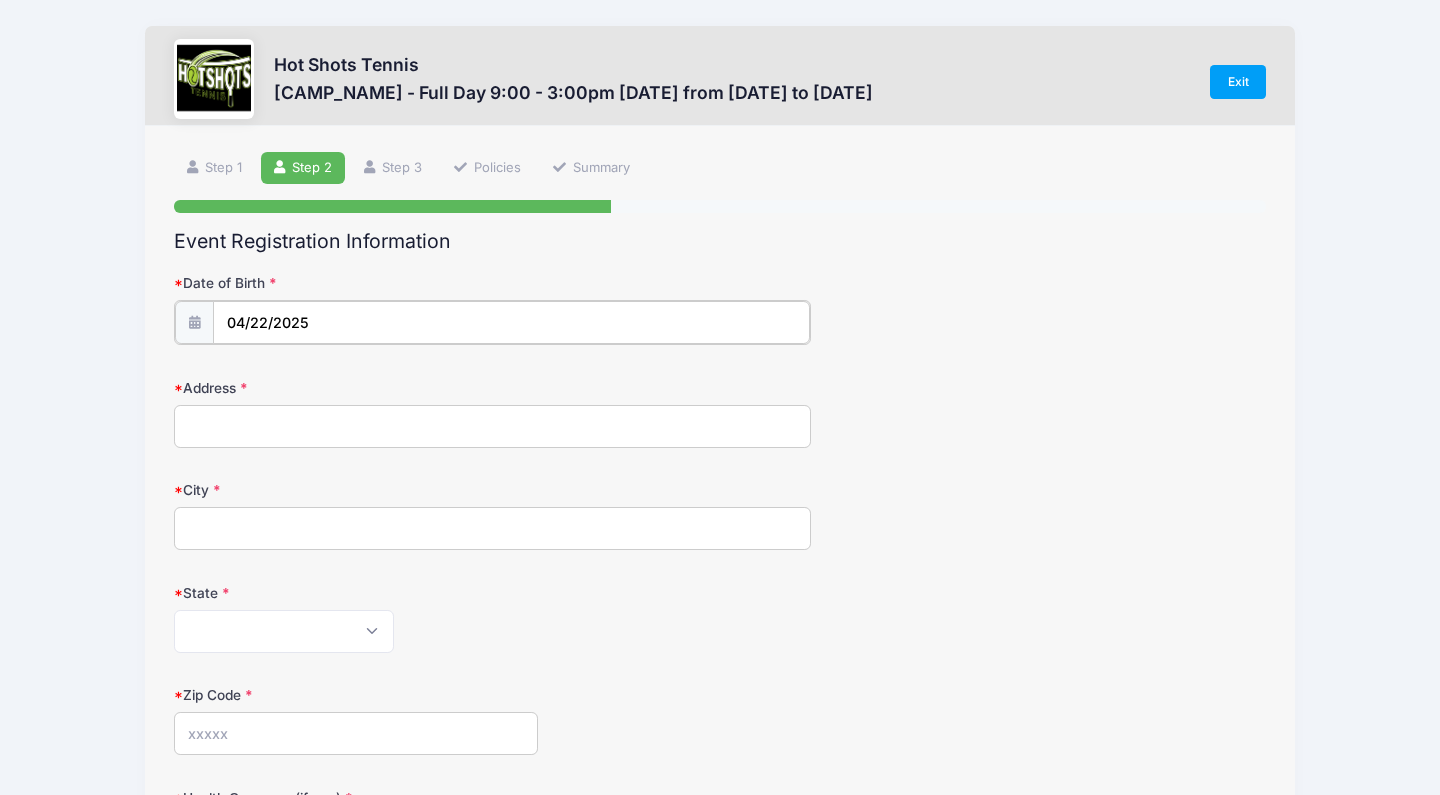 click on "04/22/2025" at bounding box center (511, 322) 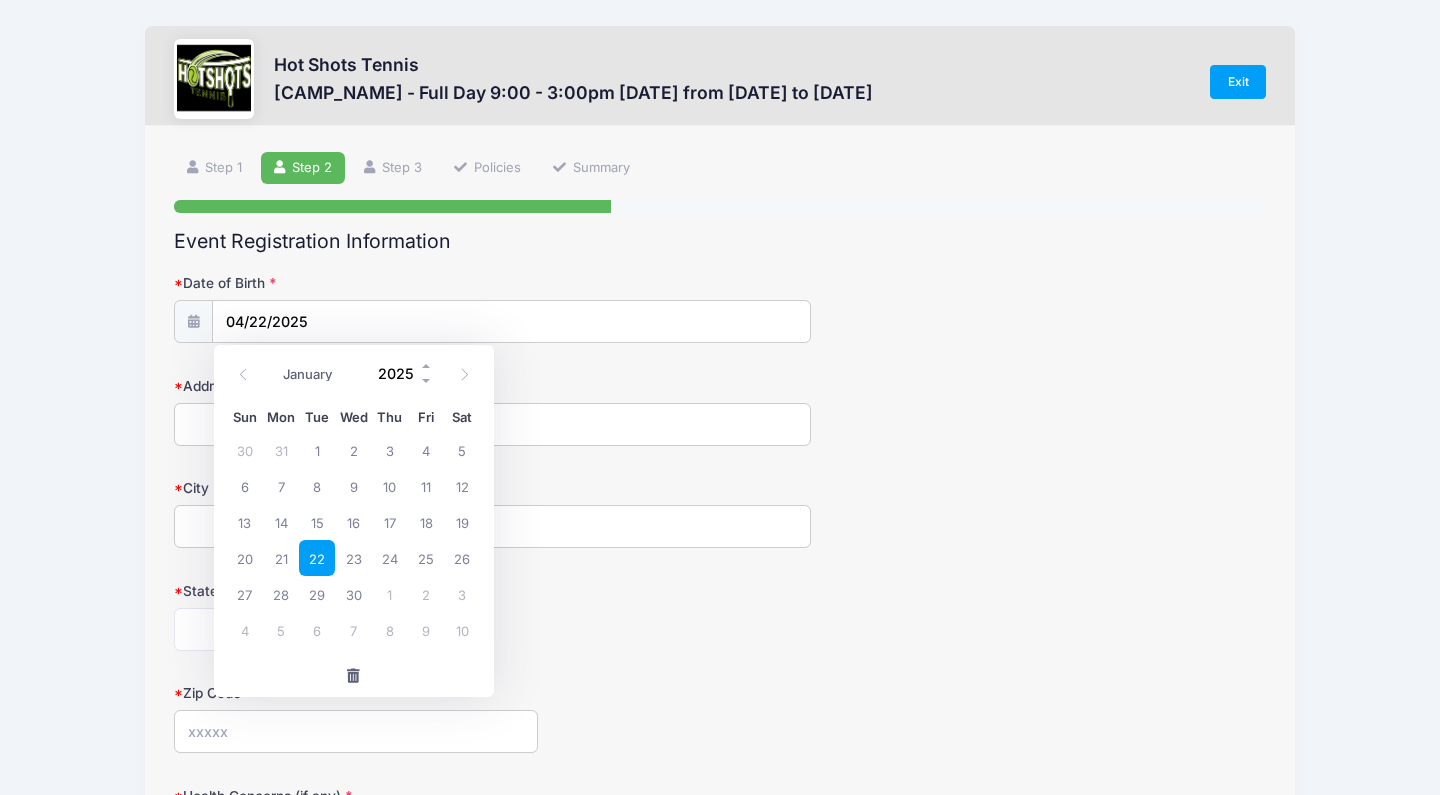click on "2025" at bounding box center [401, 373] 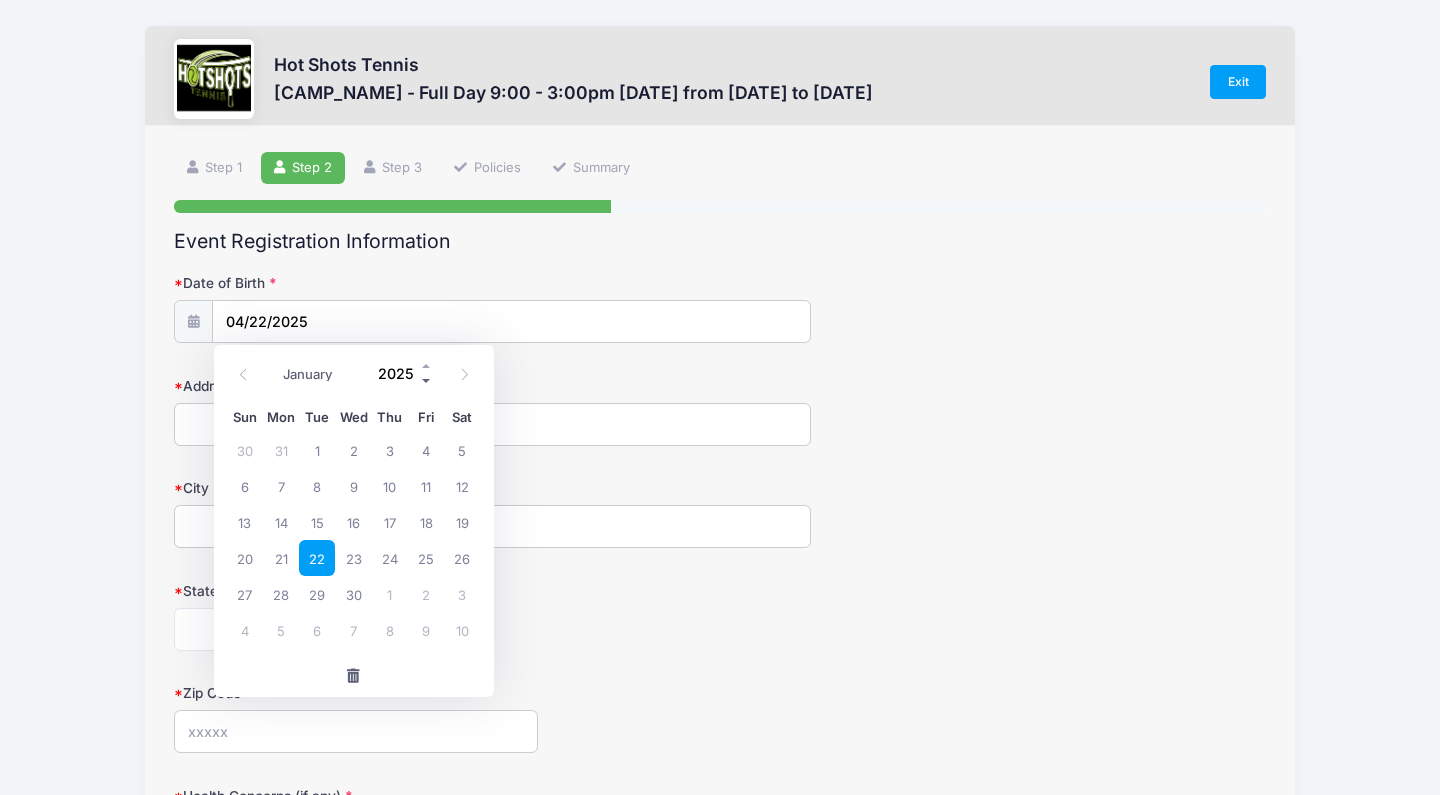 click at bounding box center [427, 380] 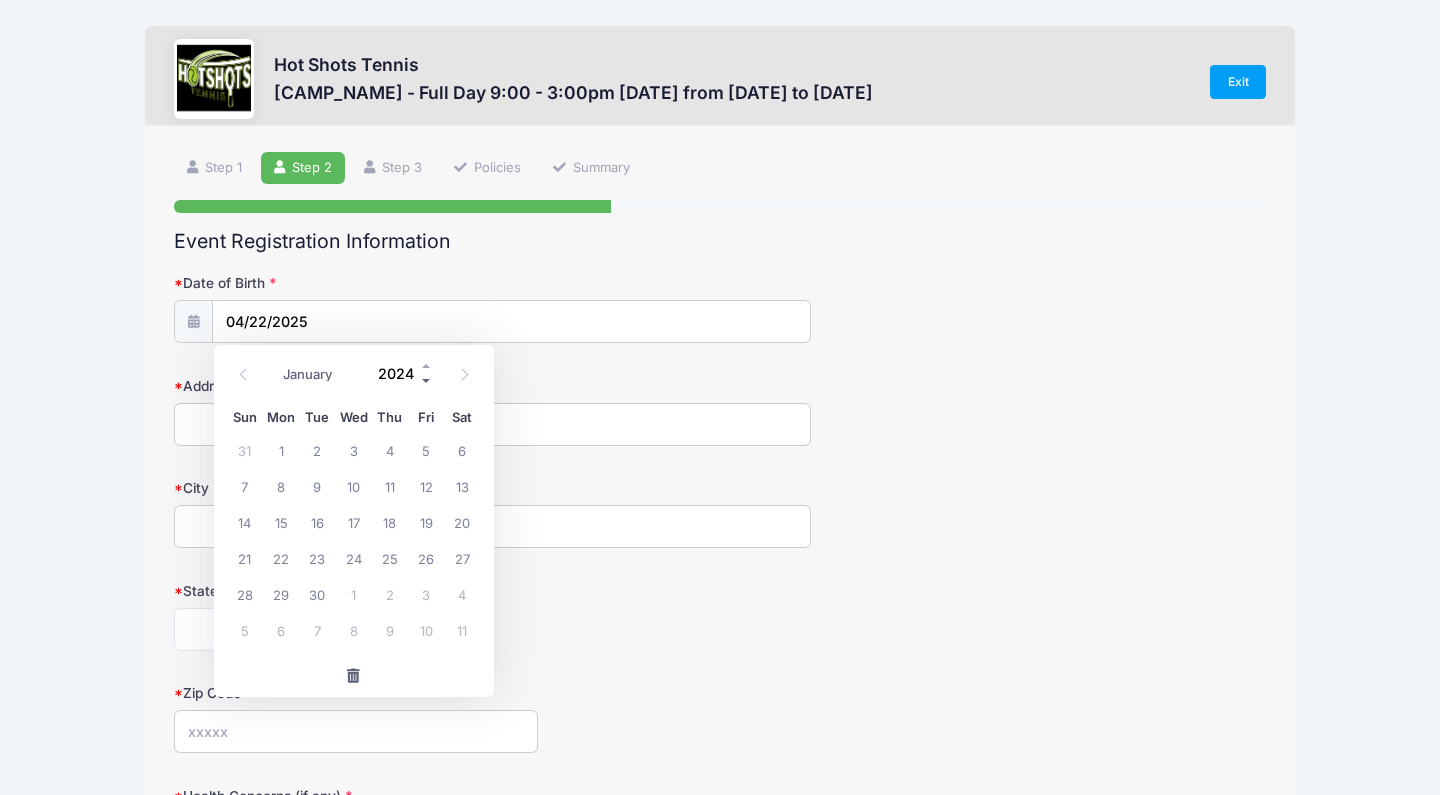 click at bounding box center [427, 380] 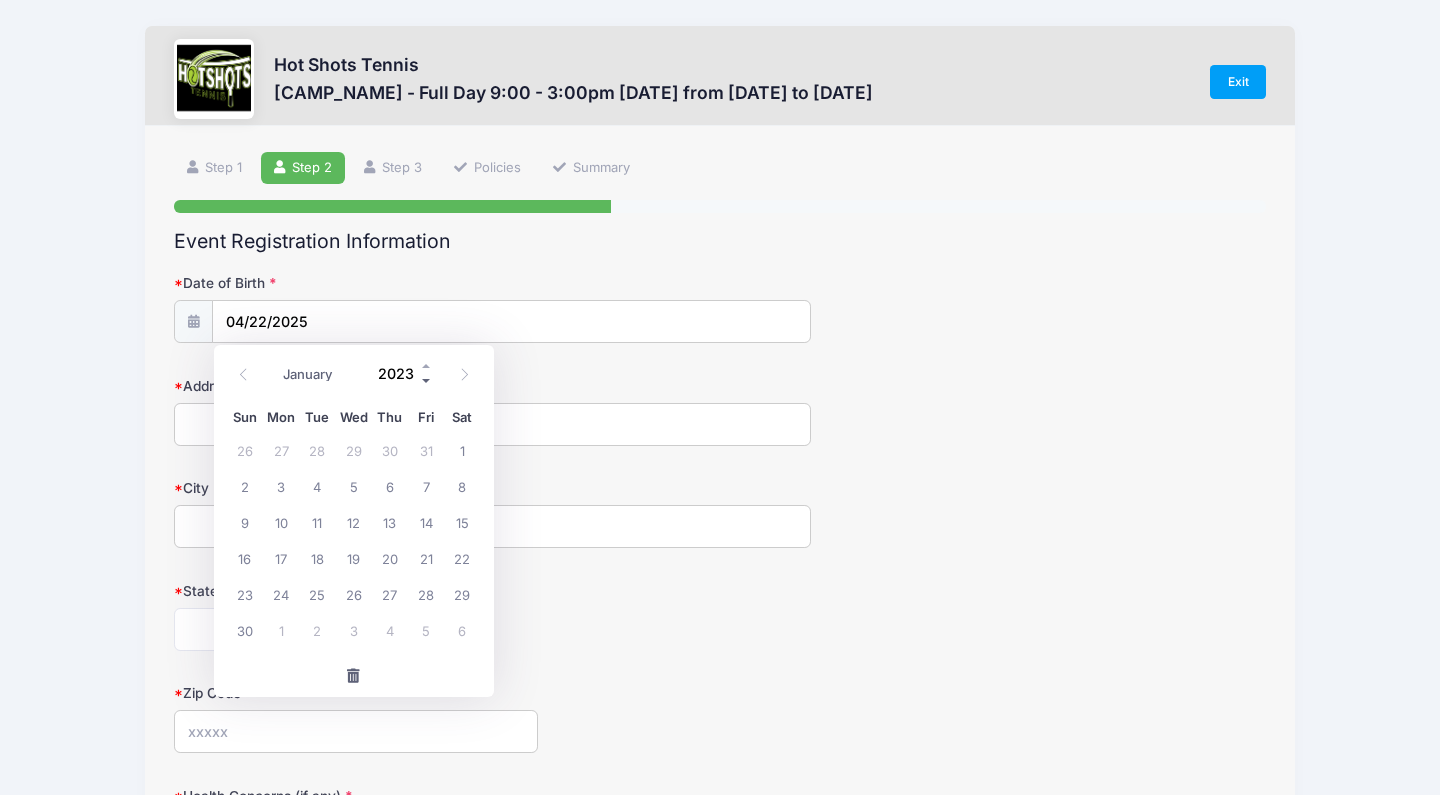 click at bounding box center (427, 380) 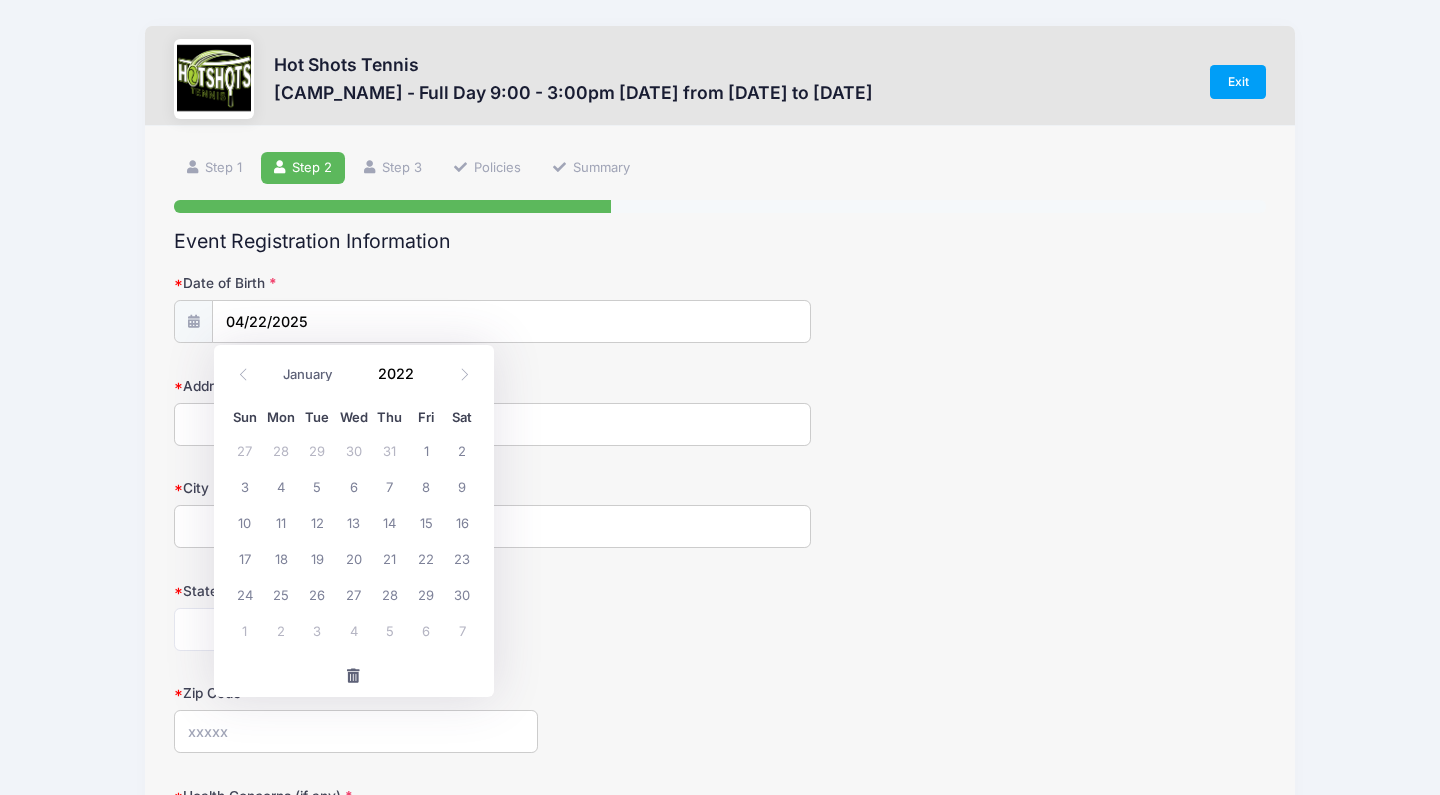 click on "Date of Birth
[DATE]
Address
City
State
[STATE] [STATE] [STATE] [STATE] [STATE] [STATE] [STATE] [STATE] [STATE]" at bounding box center [720, 701] 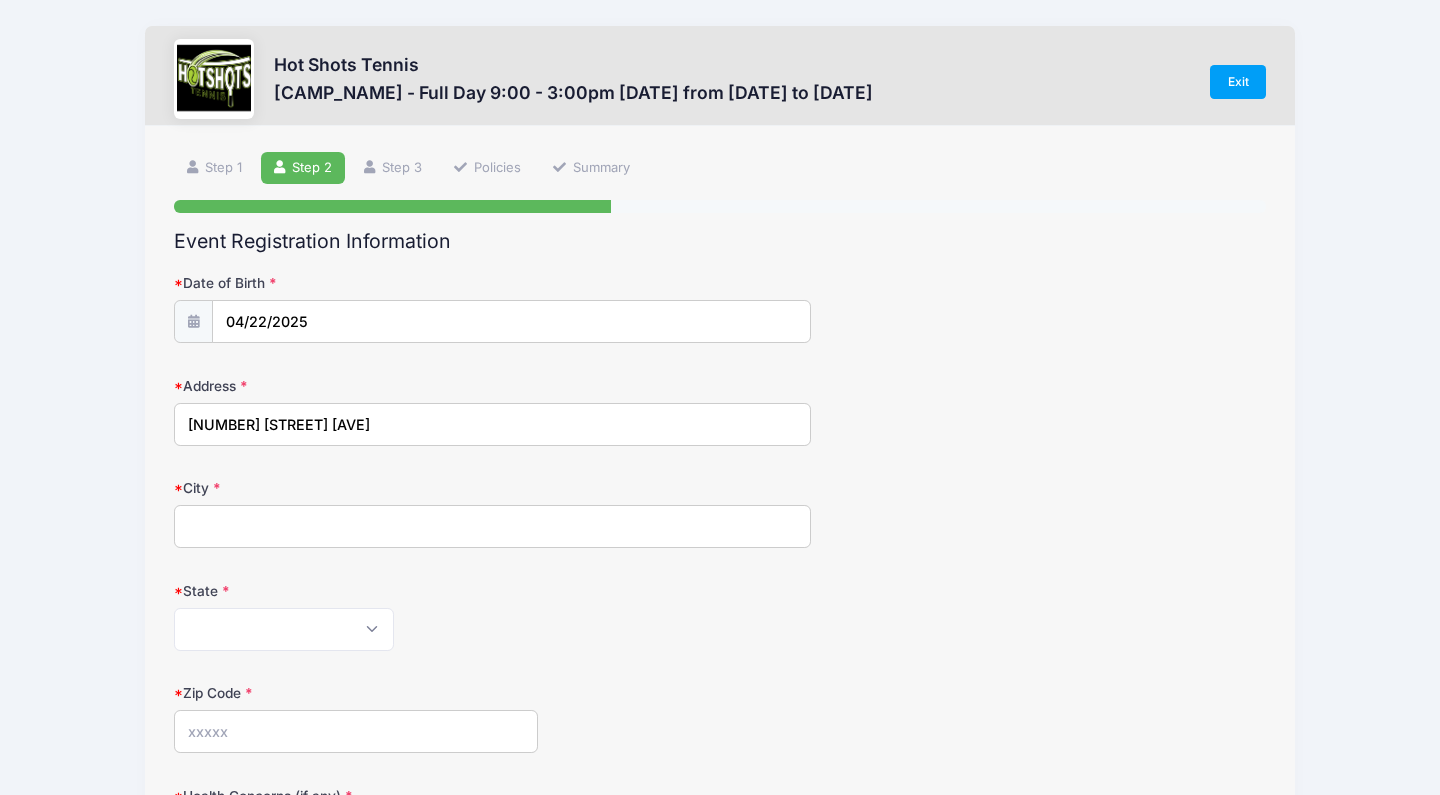 type on "[NUMBER] [STREET] [AVE]" 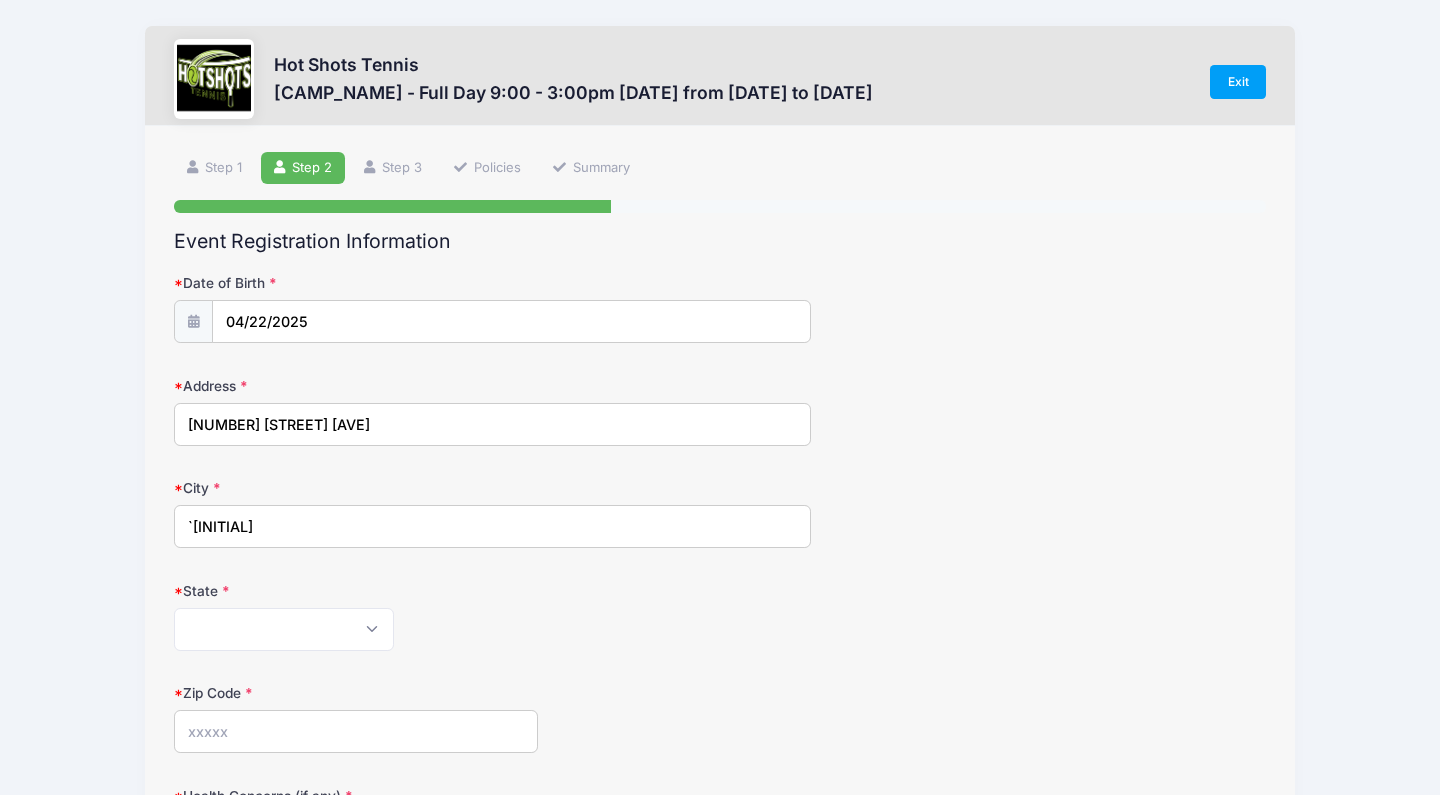 type on "`" 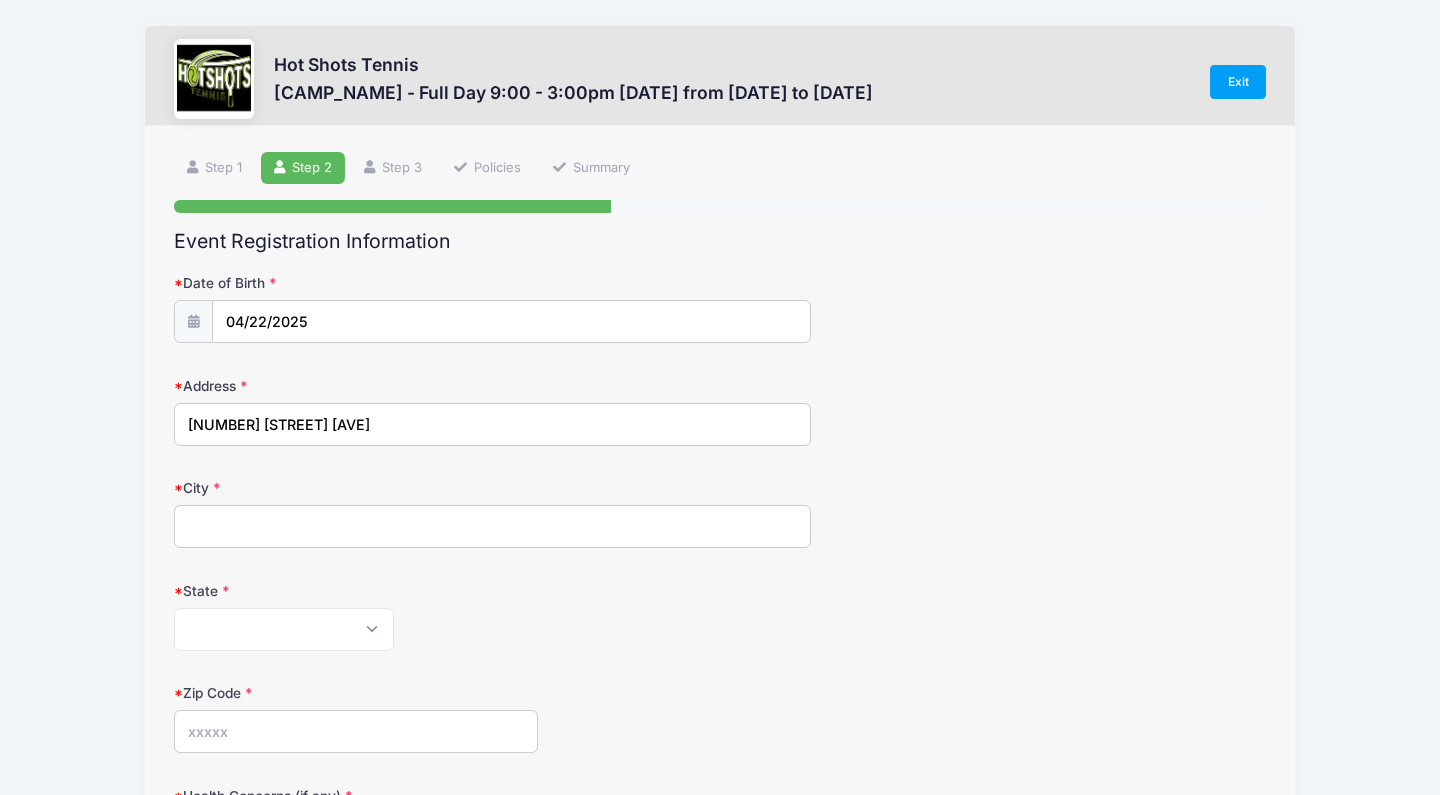 type on "c" 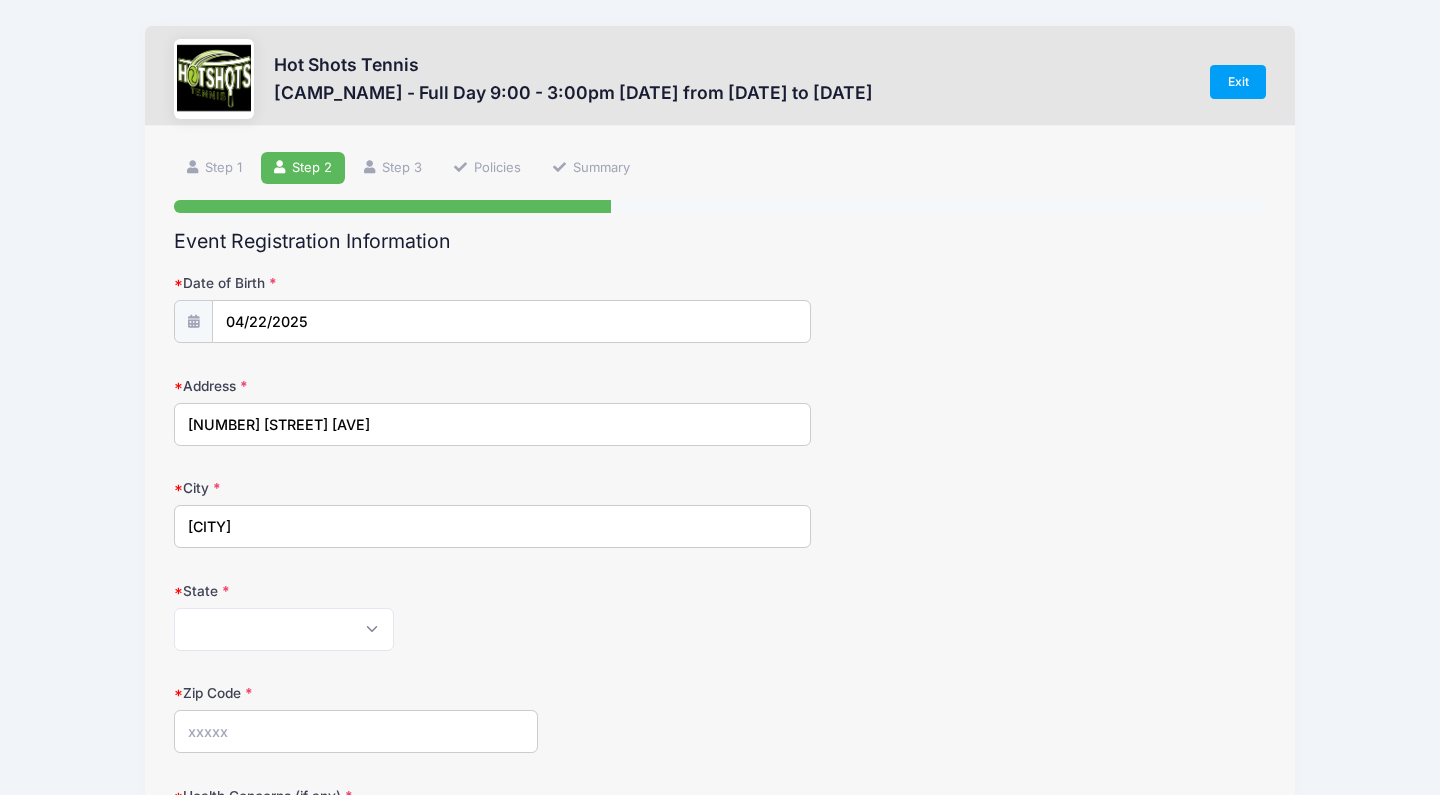 type on "[CITY]" 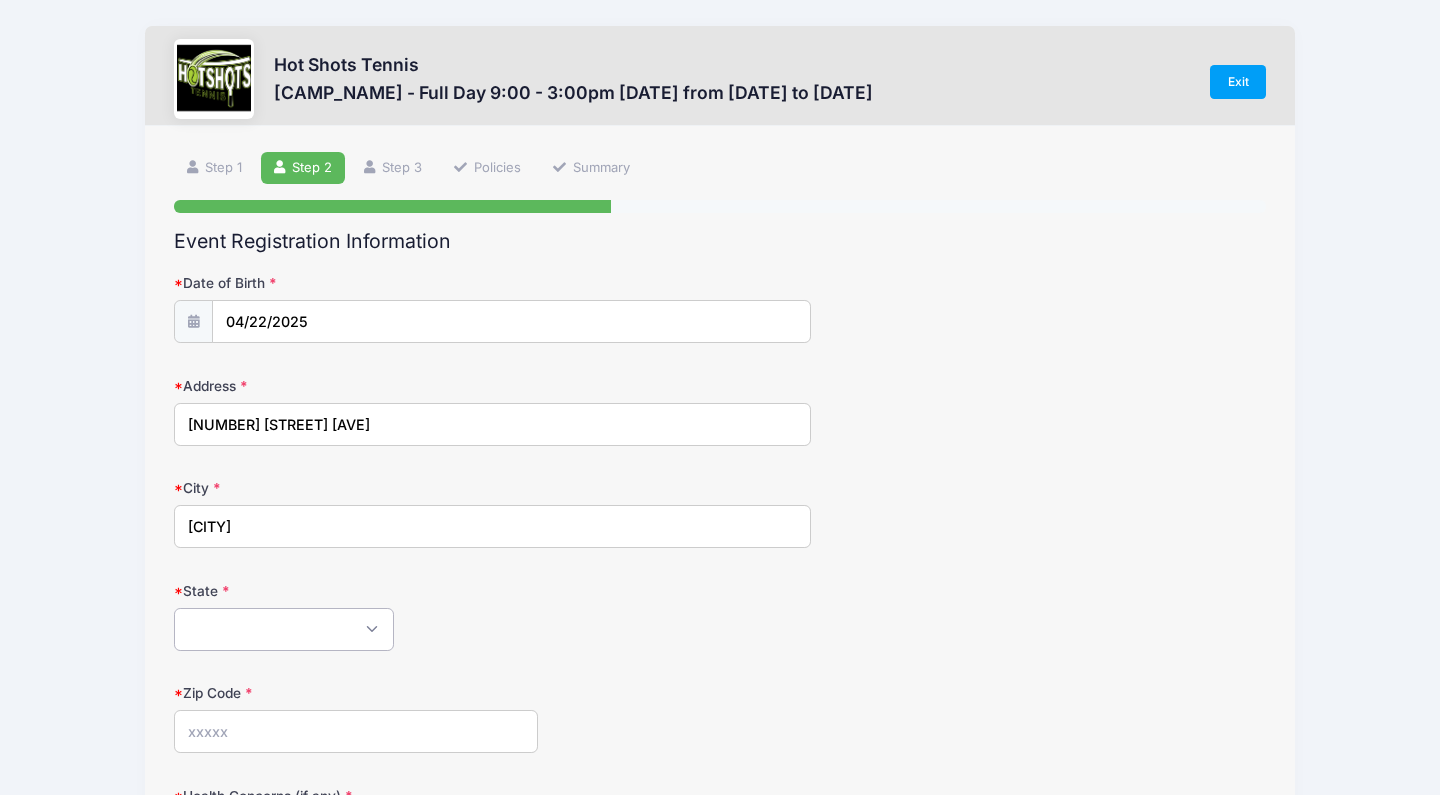 select on "CA" 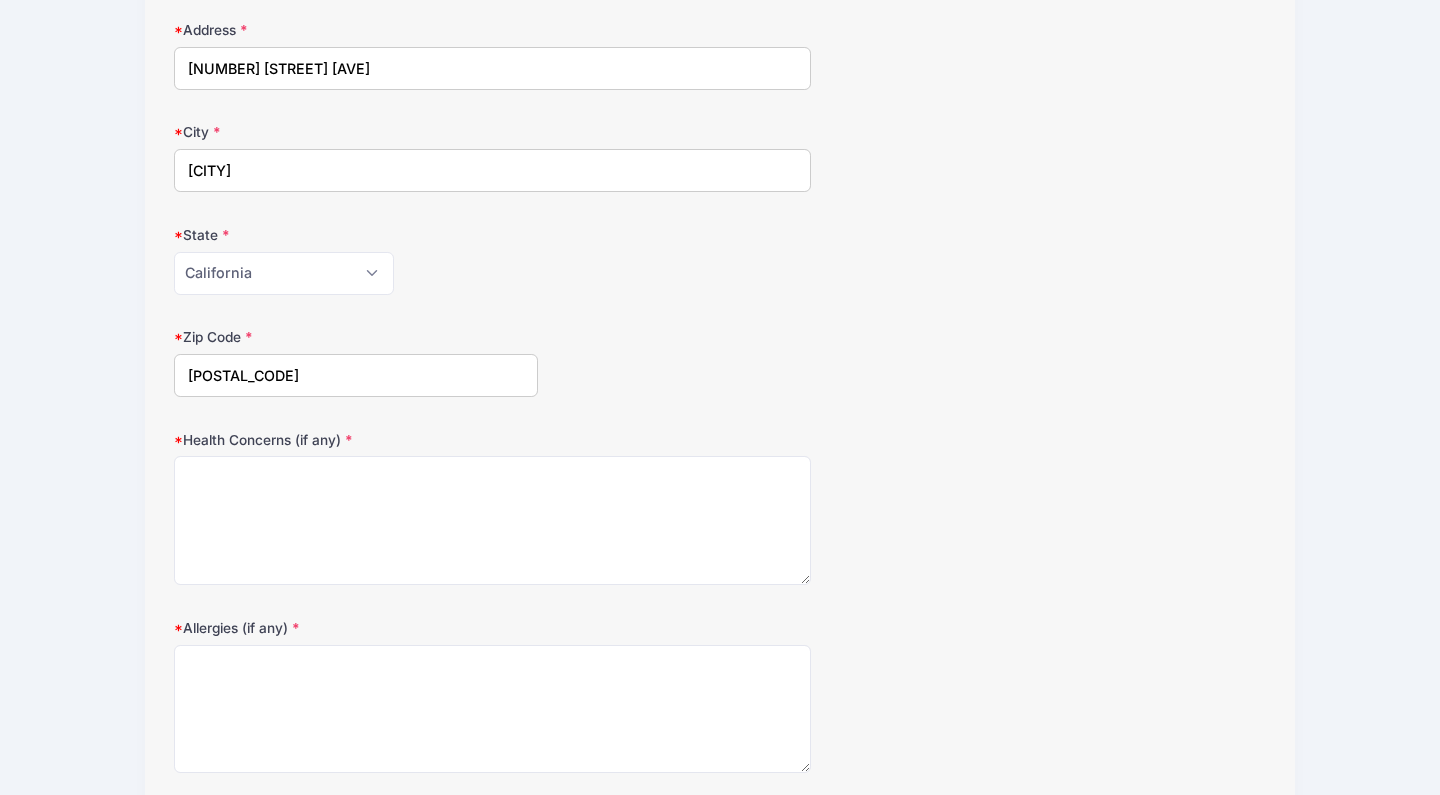 scroll, scrollTop: 359, scrollLeft: 0, axis: vertical 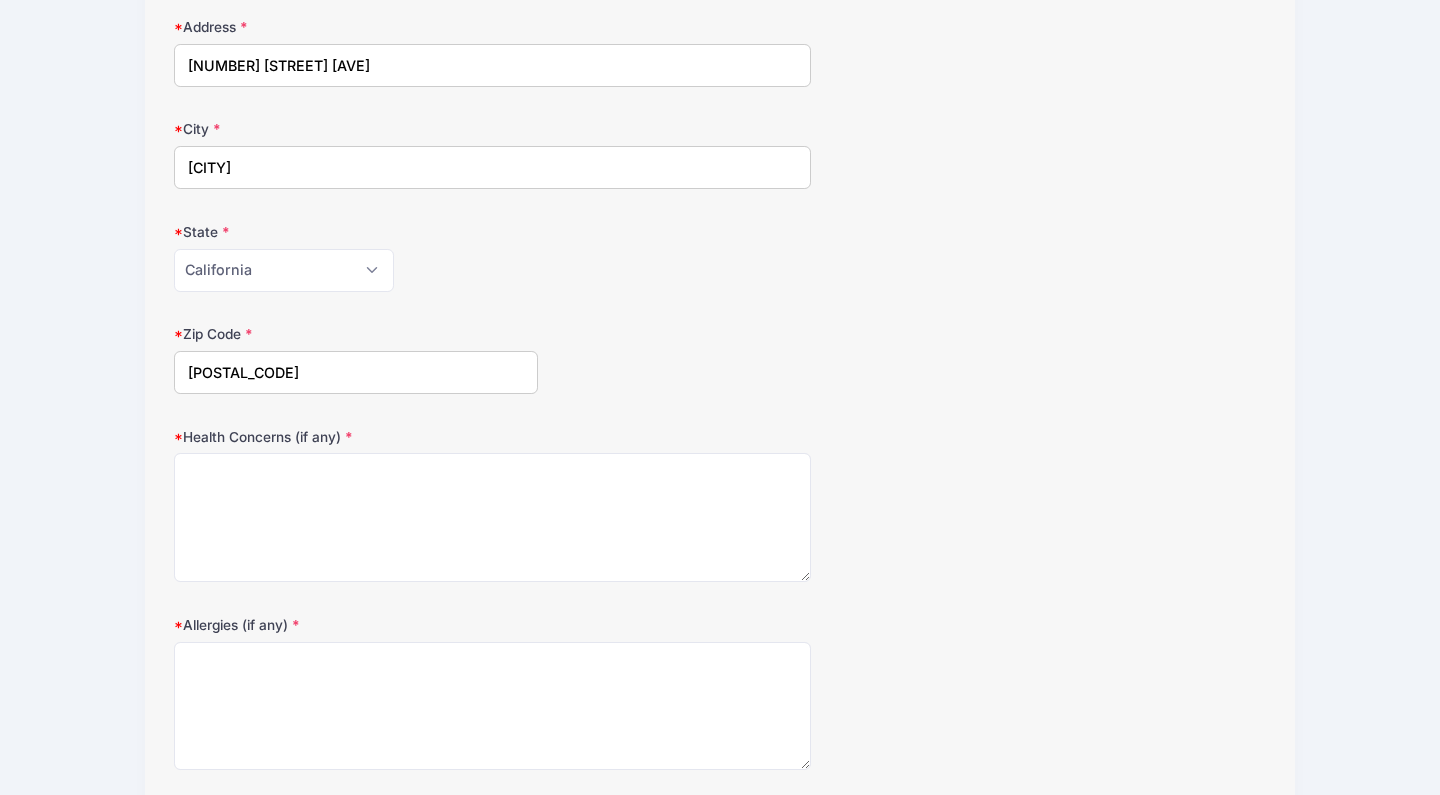 type on "[POSTAL_CODE]" 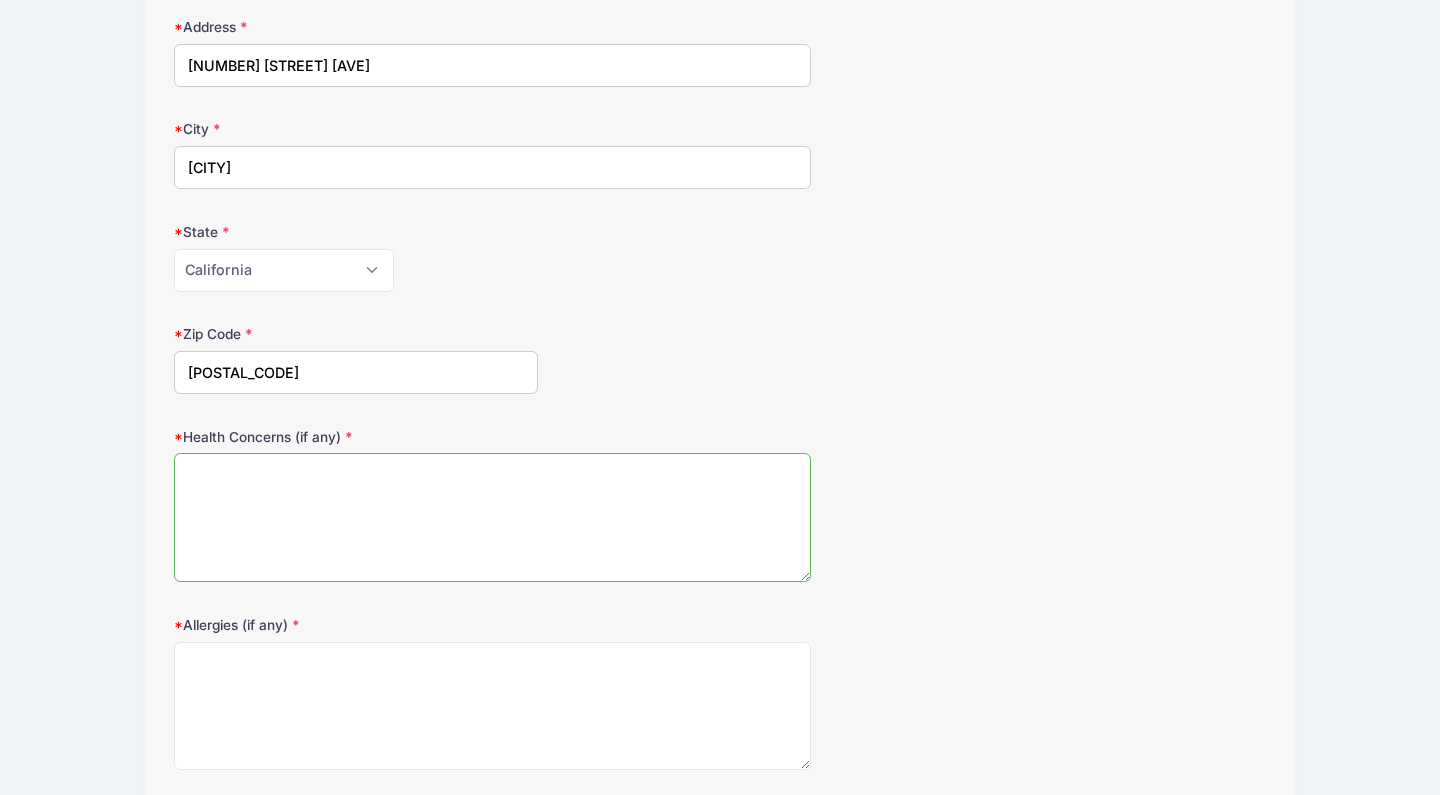 click on "Health Concerns (if any)" at bounding box center (492, 517) 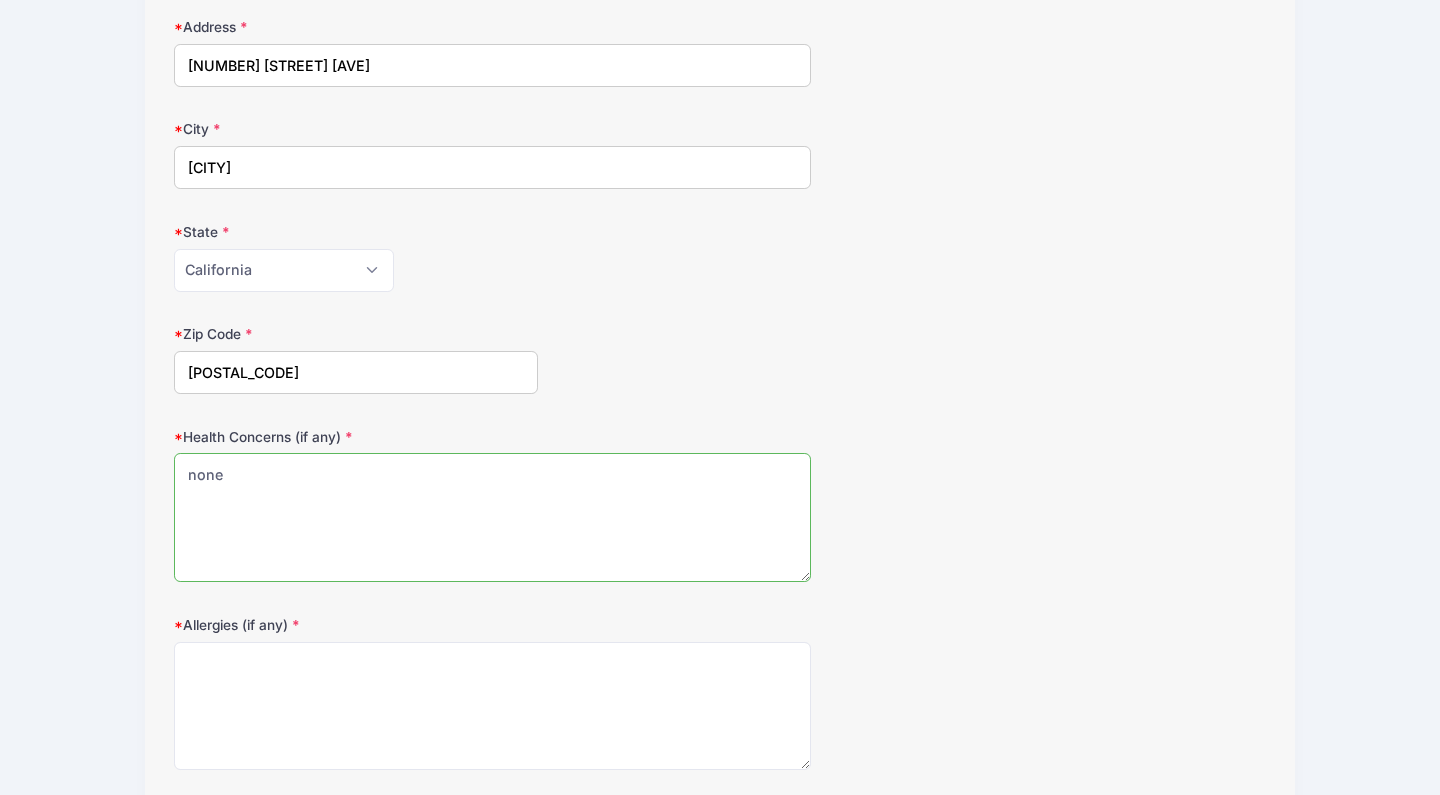 type on "none" 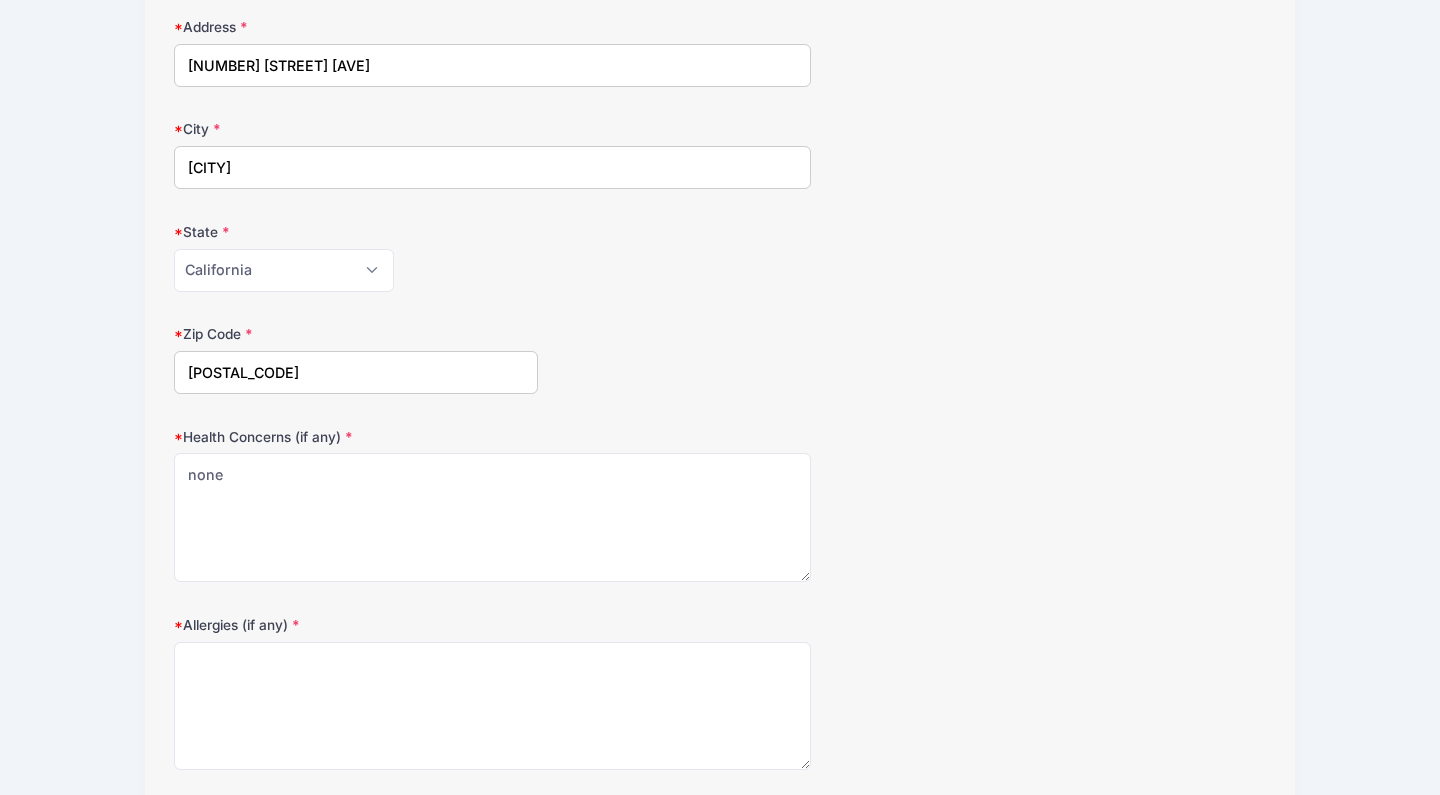 click on "Date of Birth
[DATE]
Address
[NUMBER] [STREET] [AVE]
City
[CITY]
State
[STATE] [STATE] [STATE] [STATE] [STATE] [STATE] [STATE] [STATE] [STATE] [STATE]" at bounding box center [720, 342] 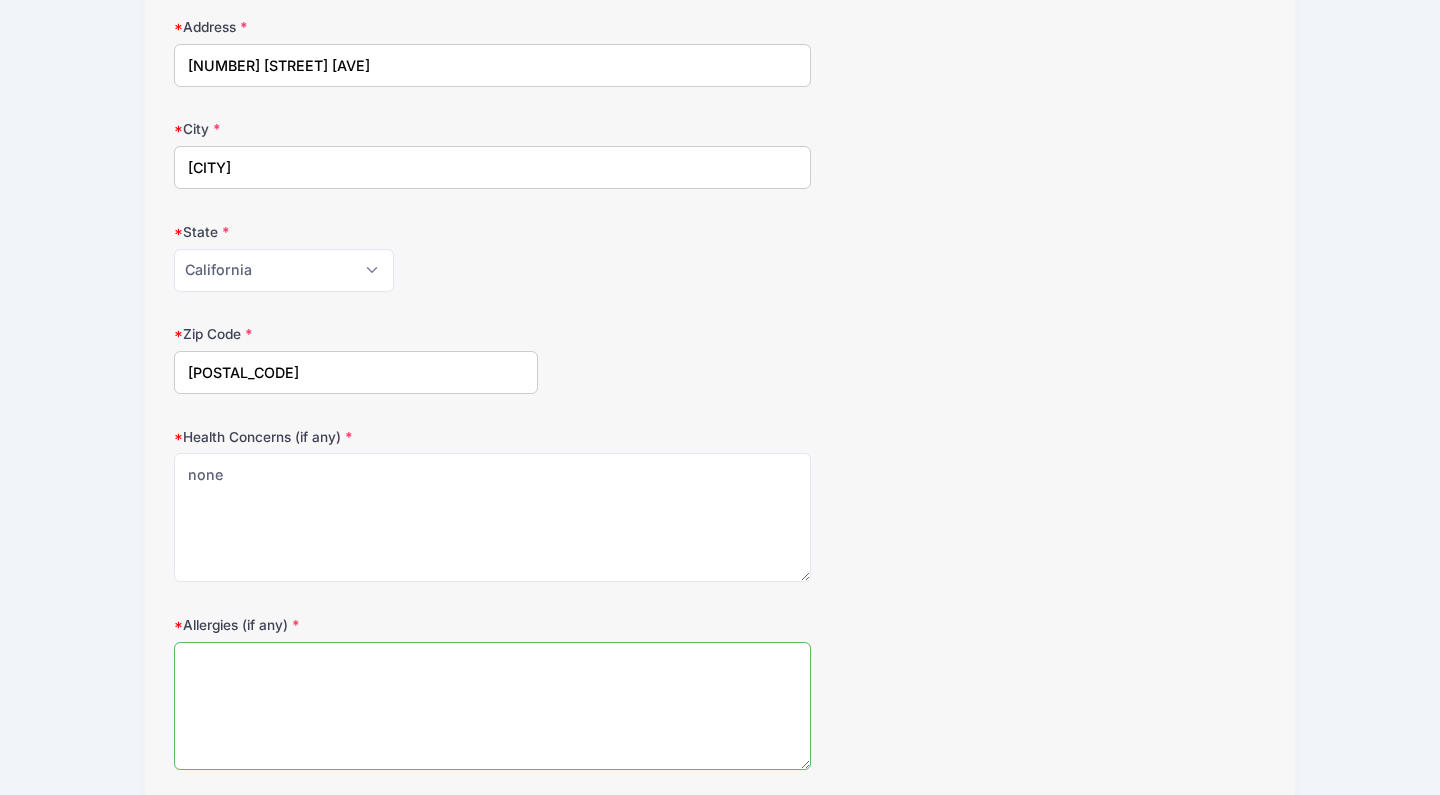 click on "Allergies (if any)" at bounding box center (492, 706) 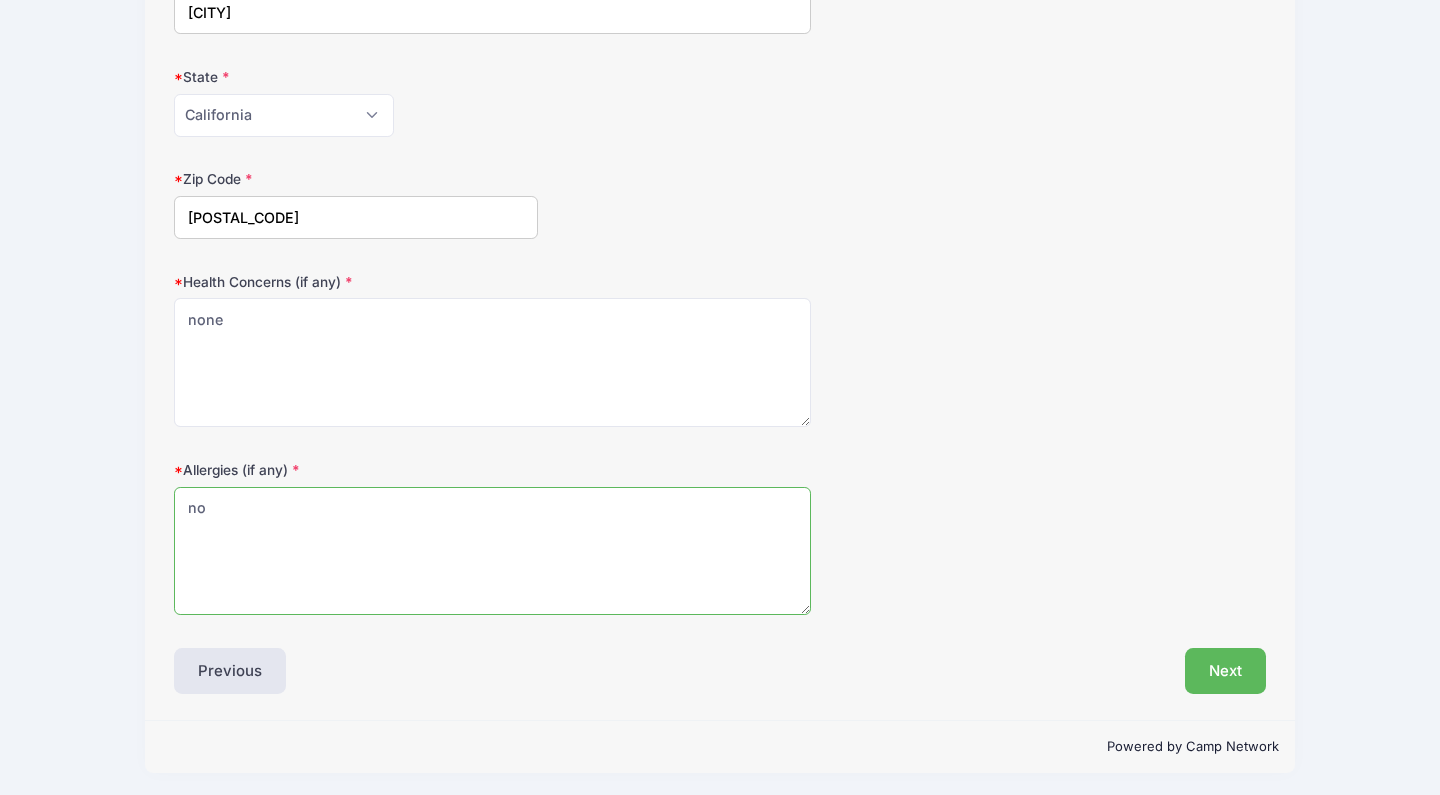 scroll, scrollTop: 512, scrollLeft: 0, axis: vertical 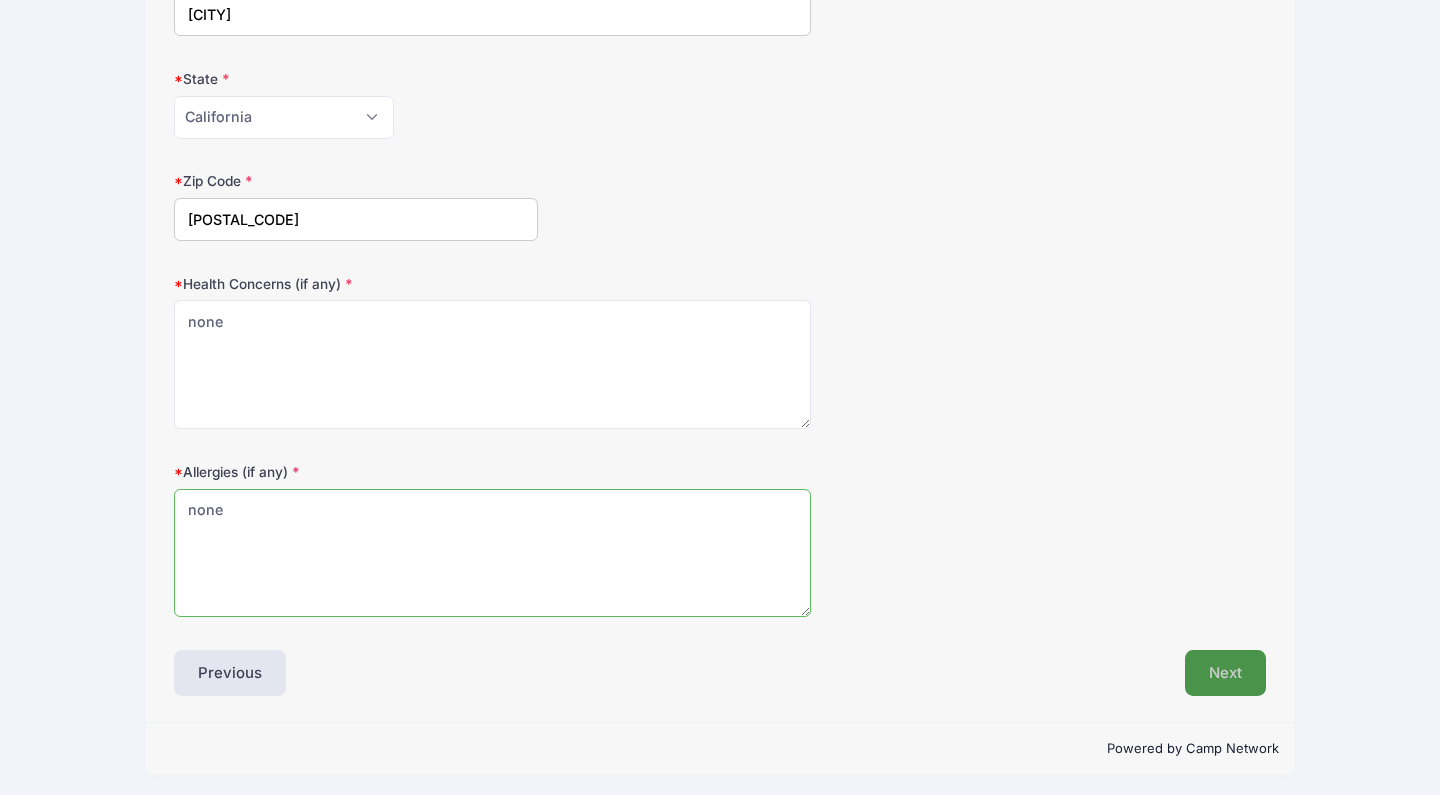 type on "none" 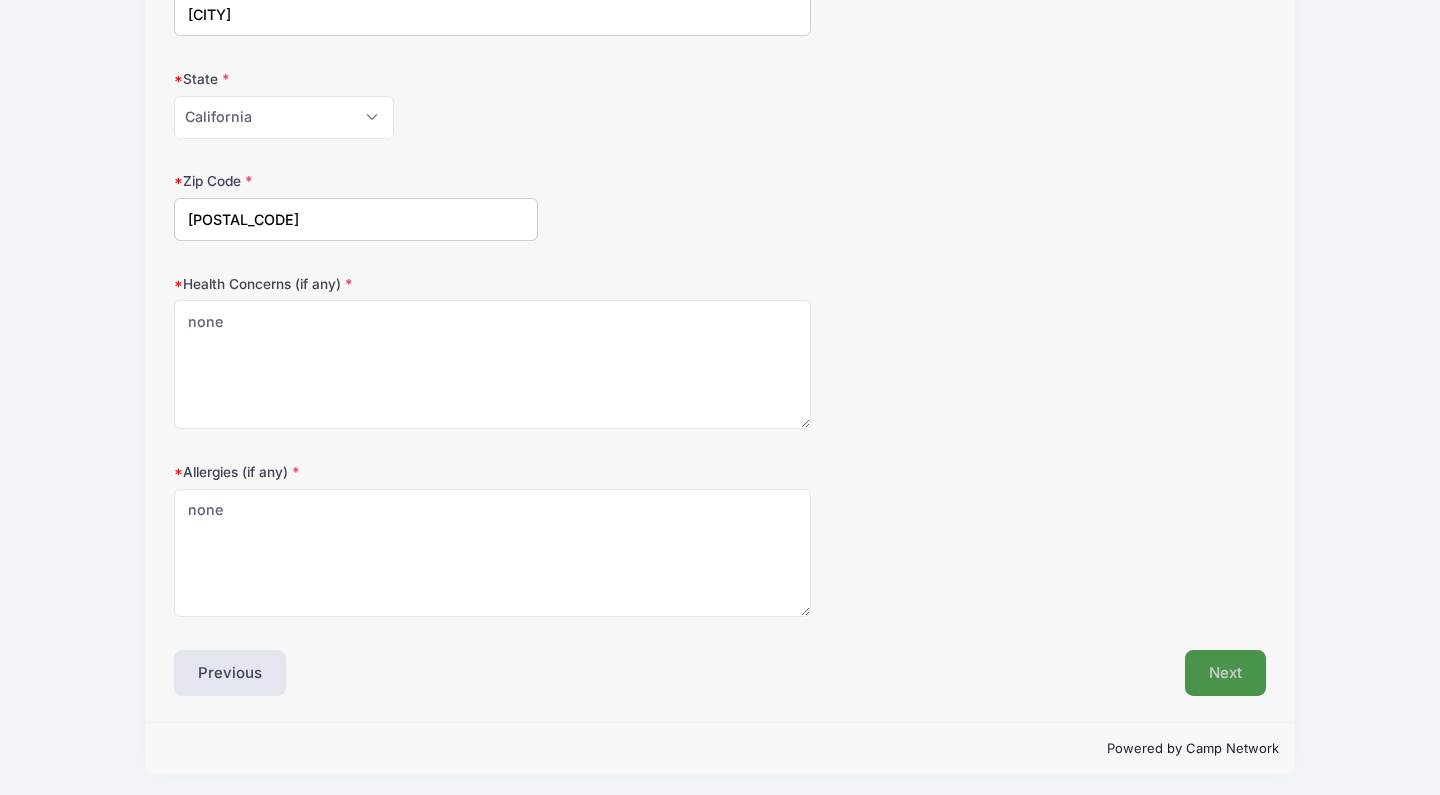 click on "Next" at bounding box center [1225, 673] 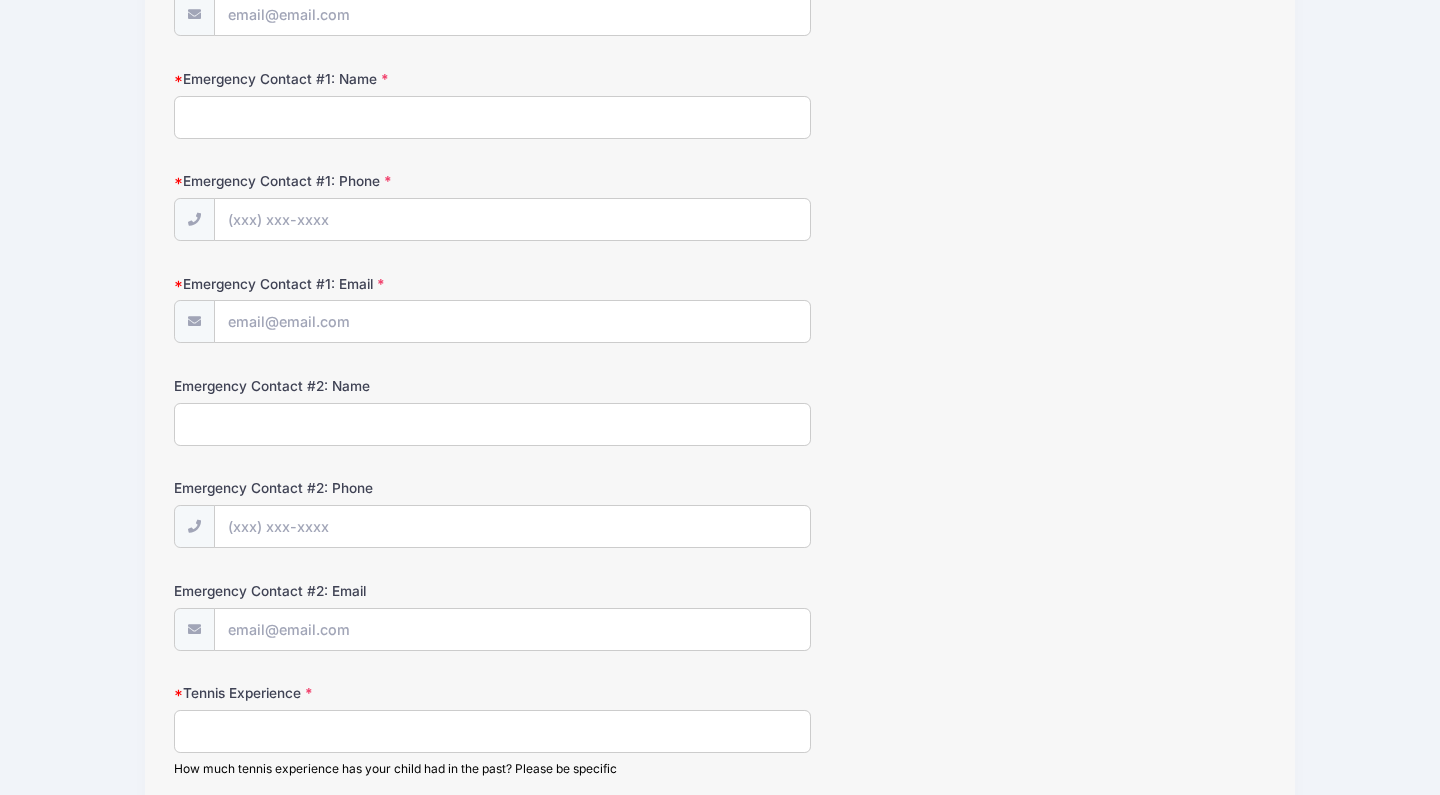 scroll, scrollTop: 362, scrollLeft: 0, axis: vertical 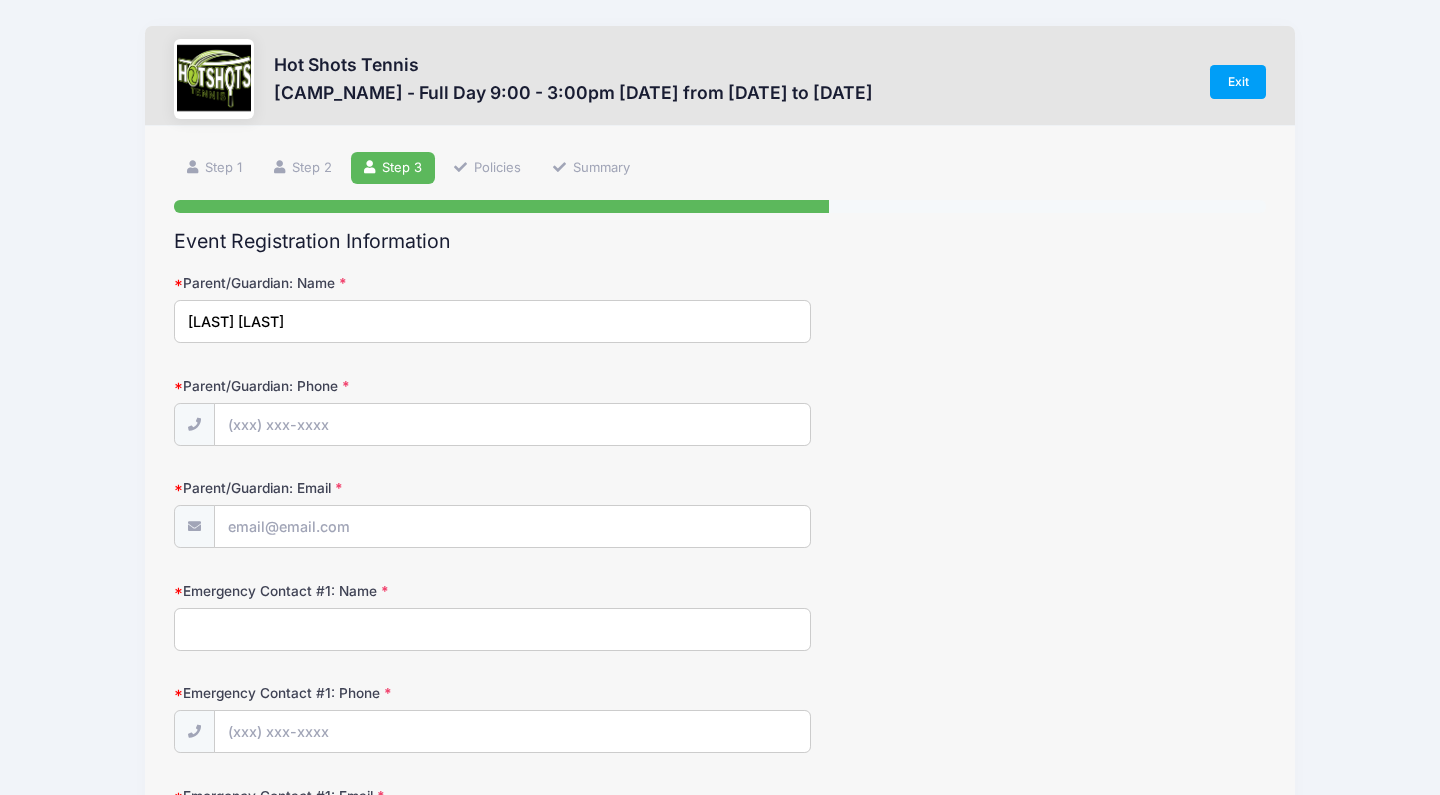 type on "[LAST] [LAST]" 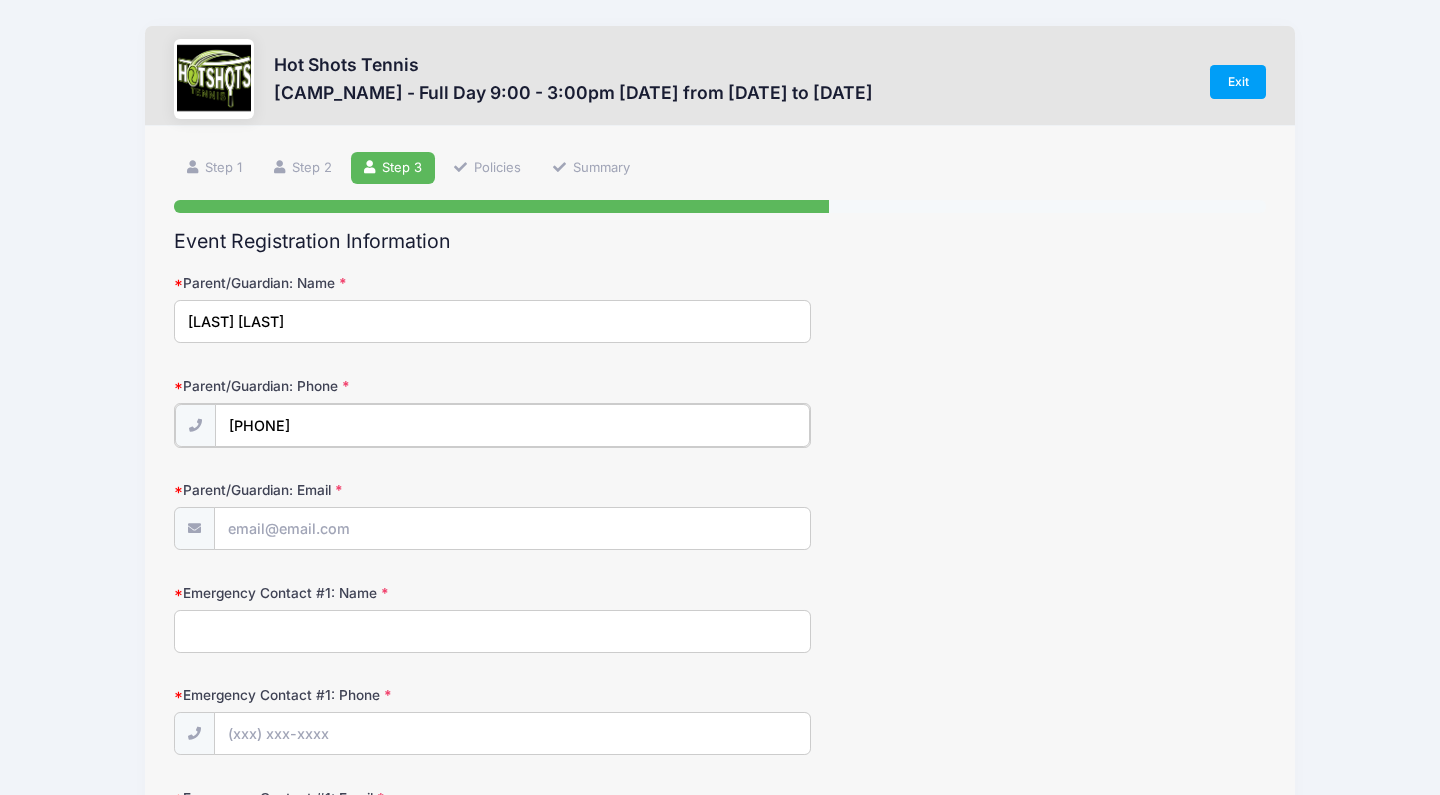type on "[PHONE]" 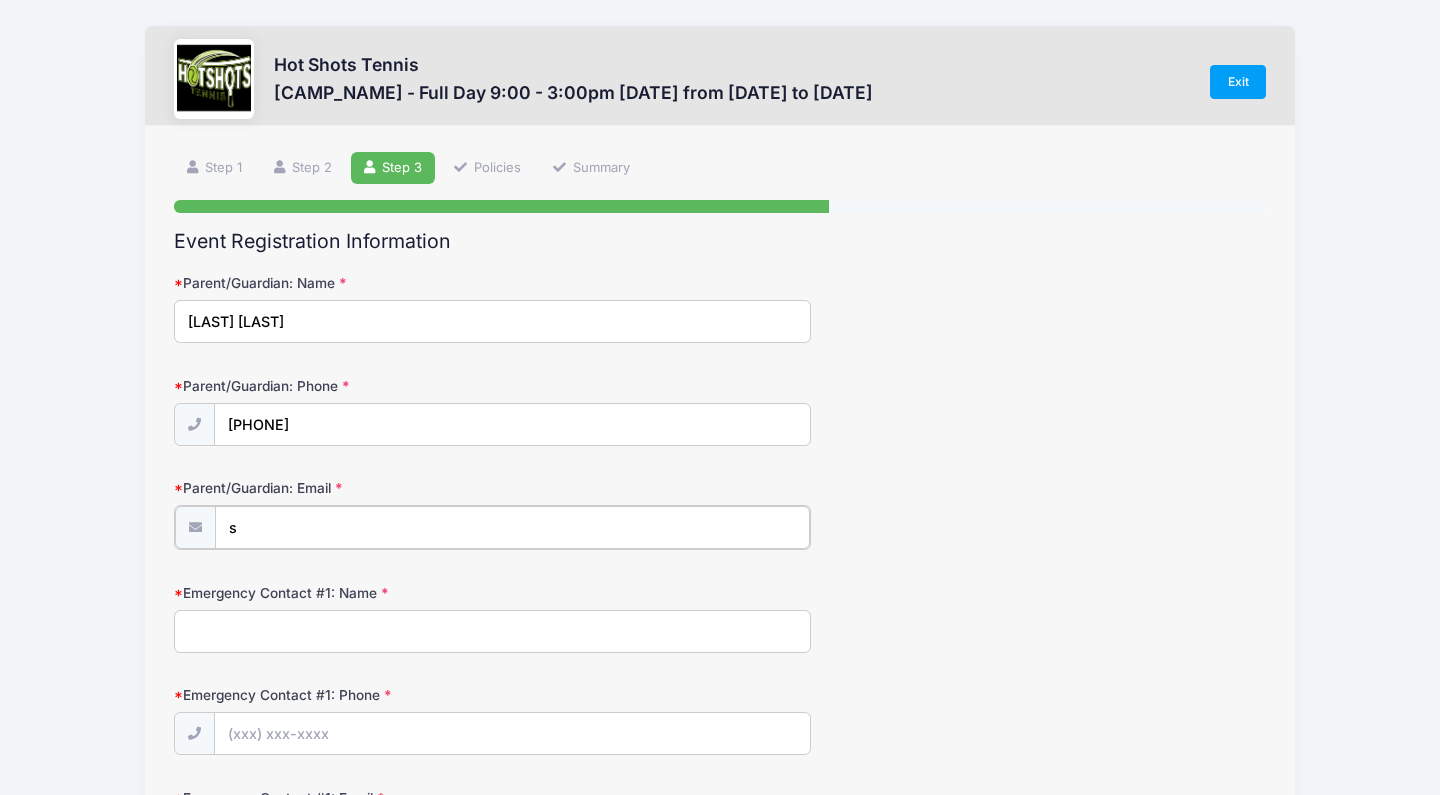 type on "sa" 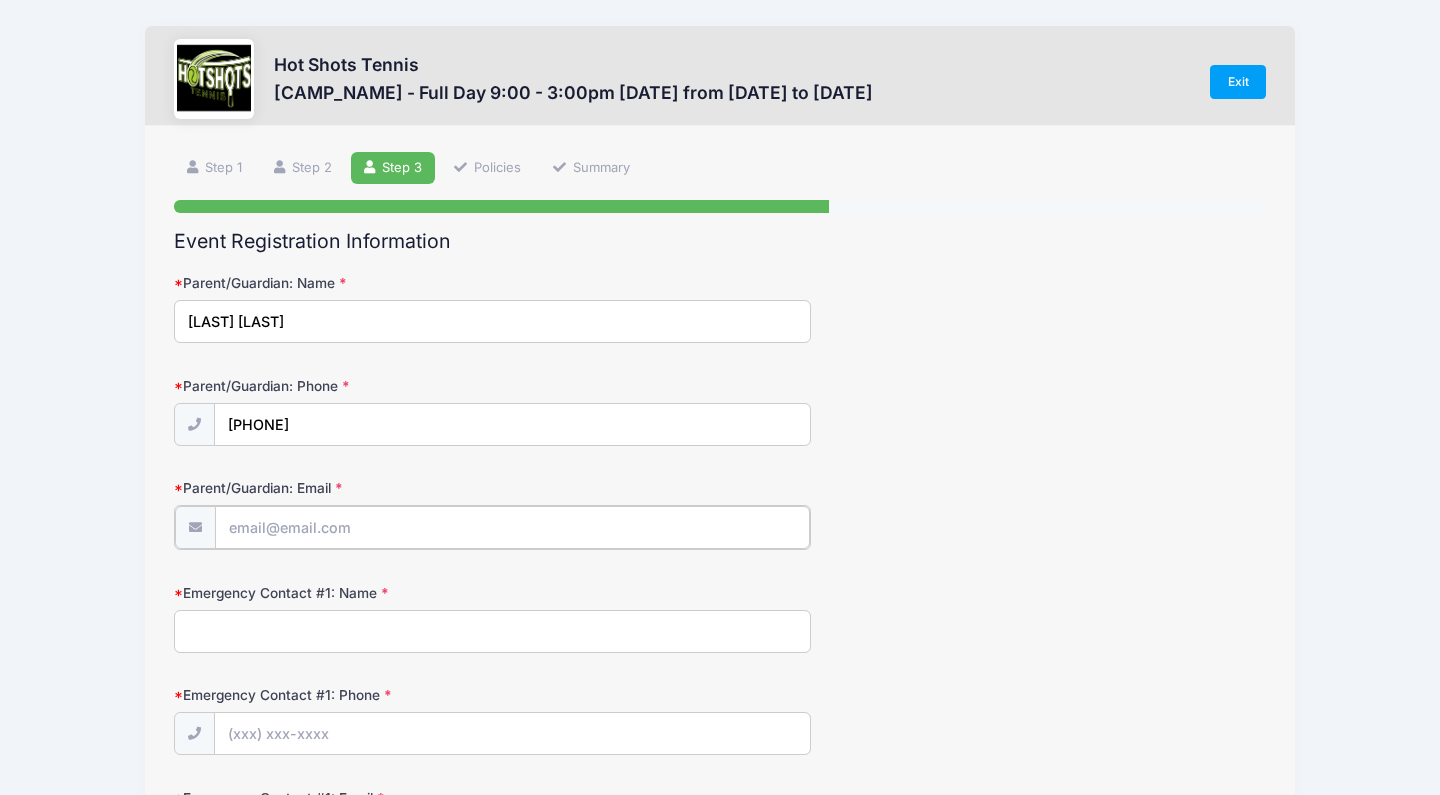 type on "[EMAIL]" 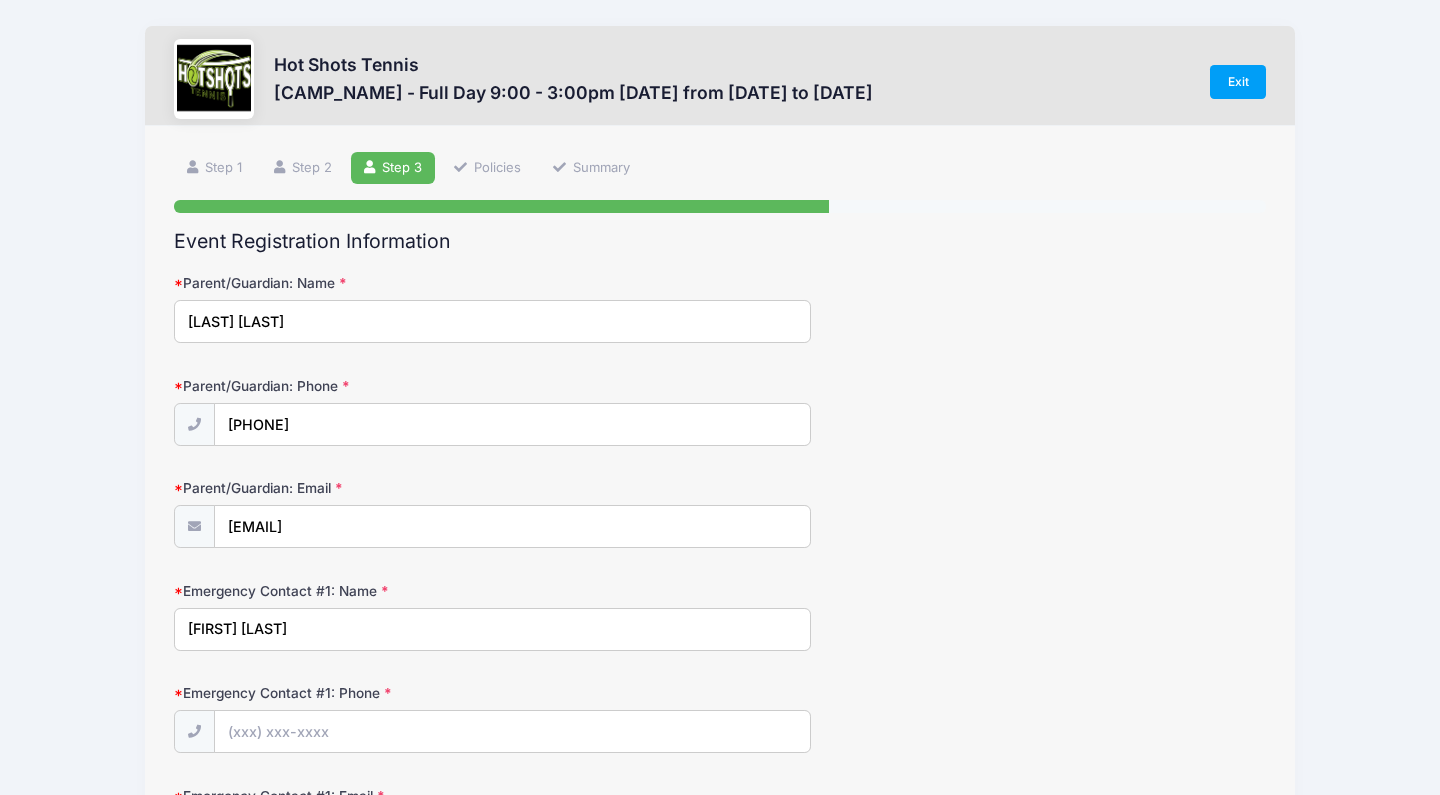type on "[FIRST] [LAST]" 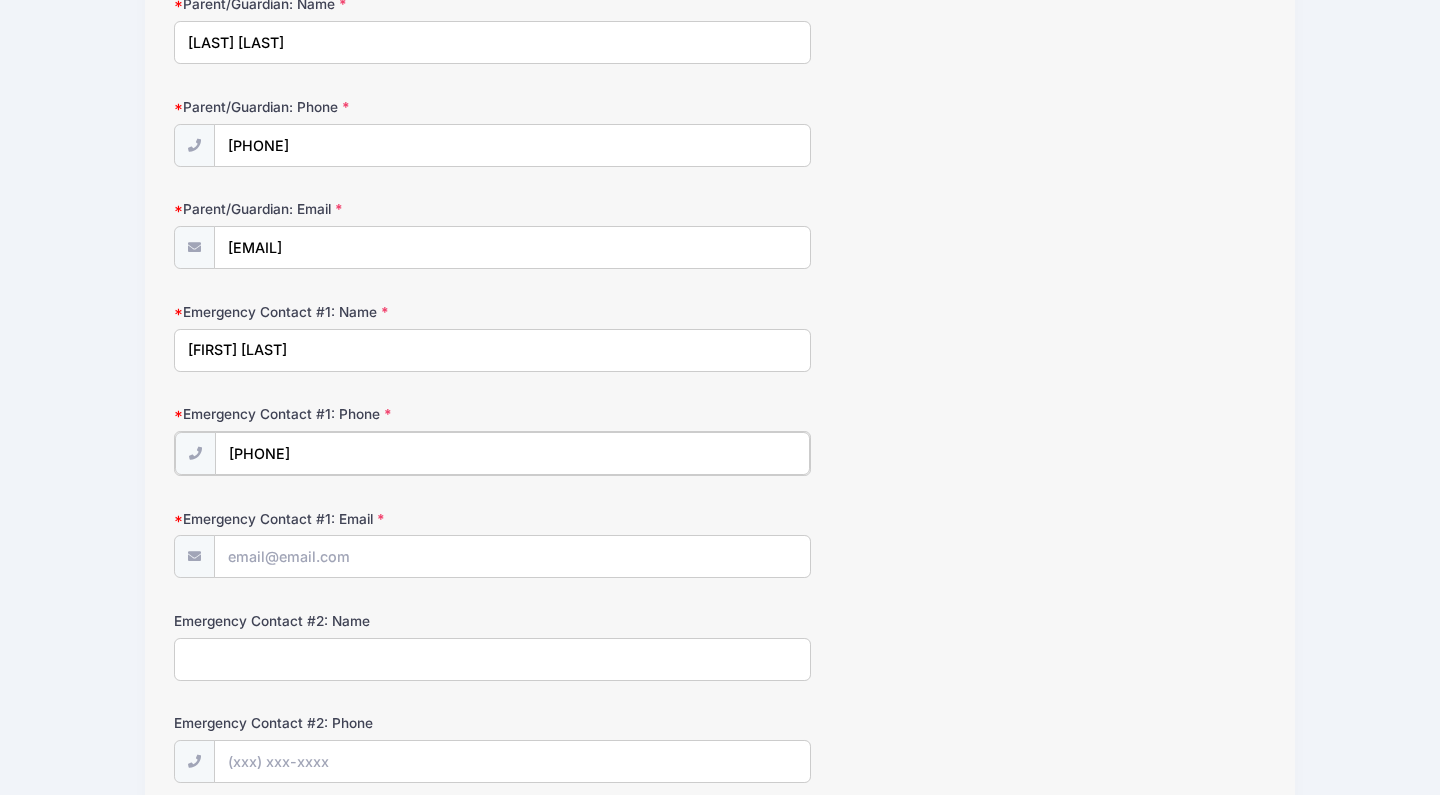 scroll, scrollTop: 278, scrollLeft: 0, axis: vertical 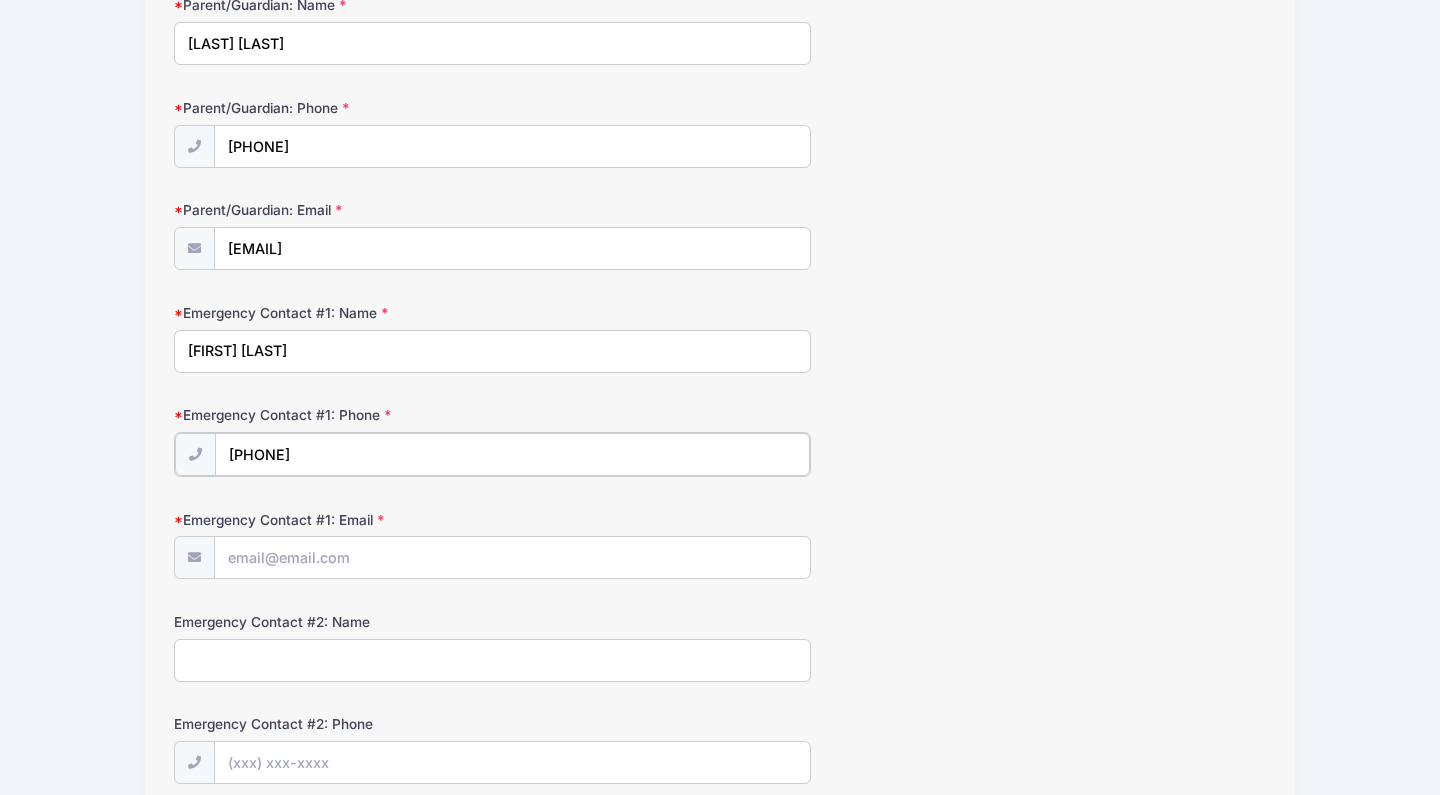type on "[PHONE]" 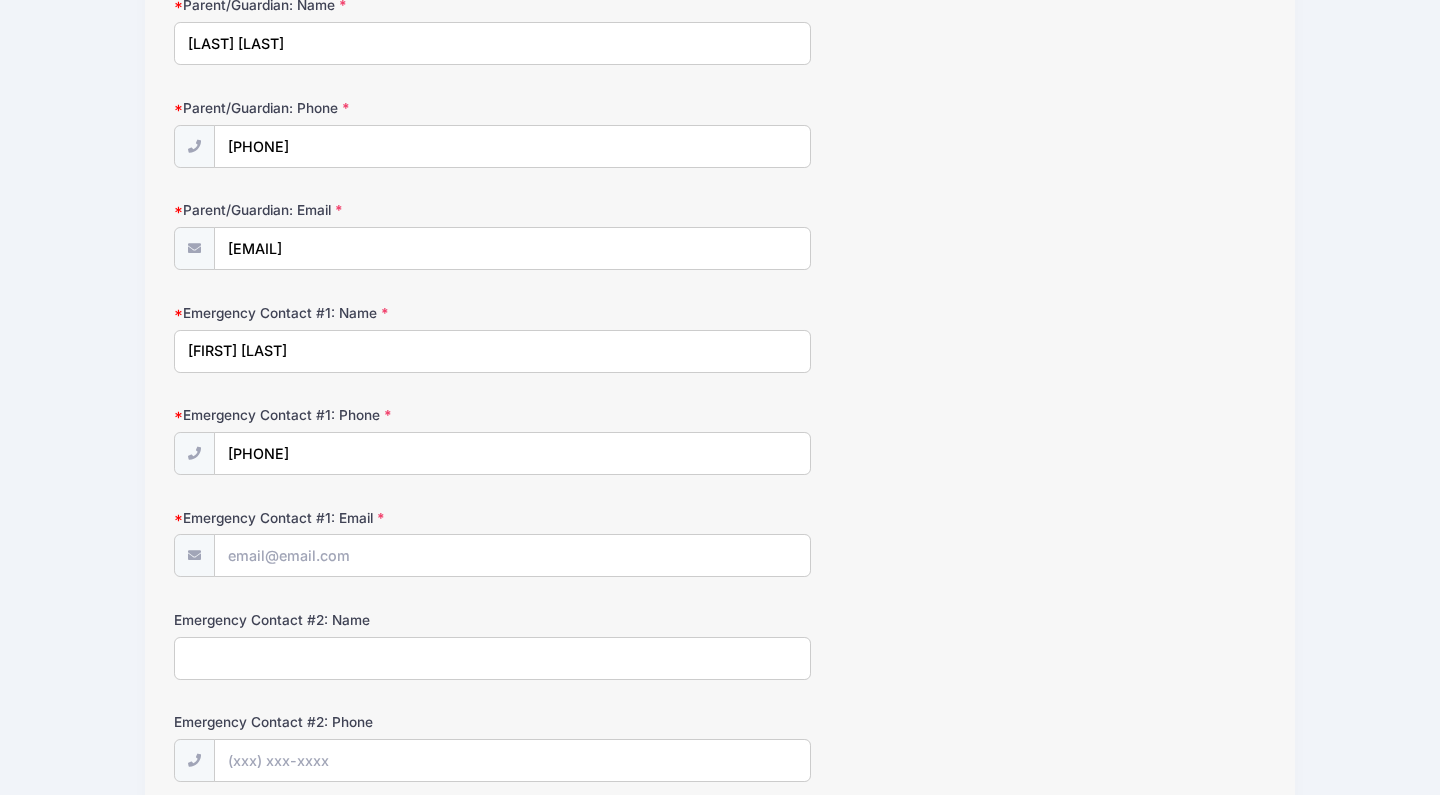 click on "Emergency Contact #1: Email" at bounding box center (720, 543) 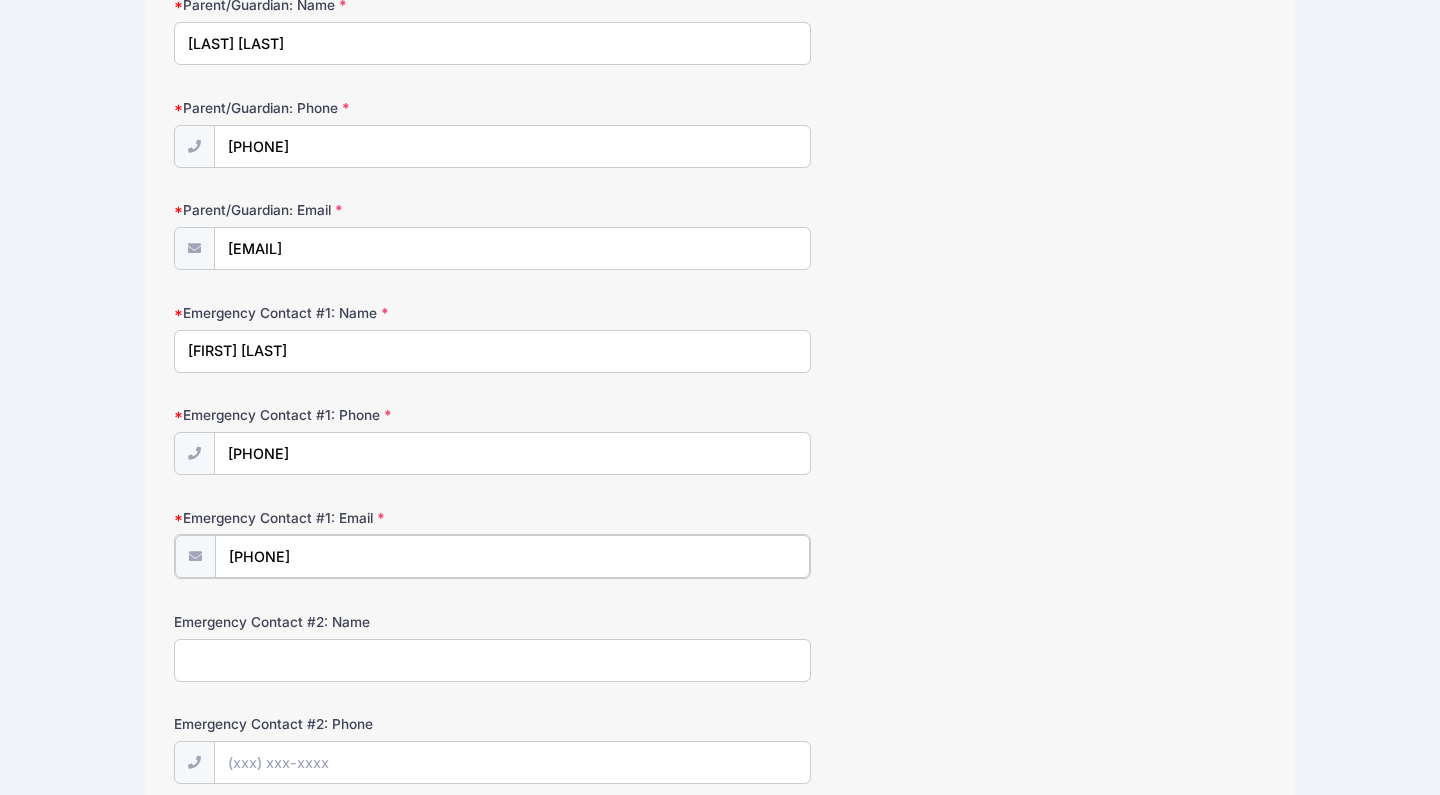 type on "[PHONE]" 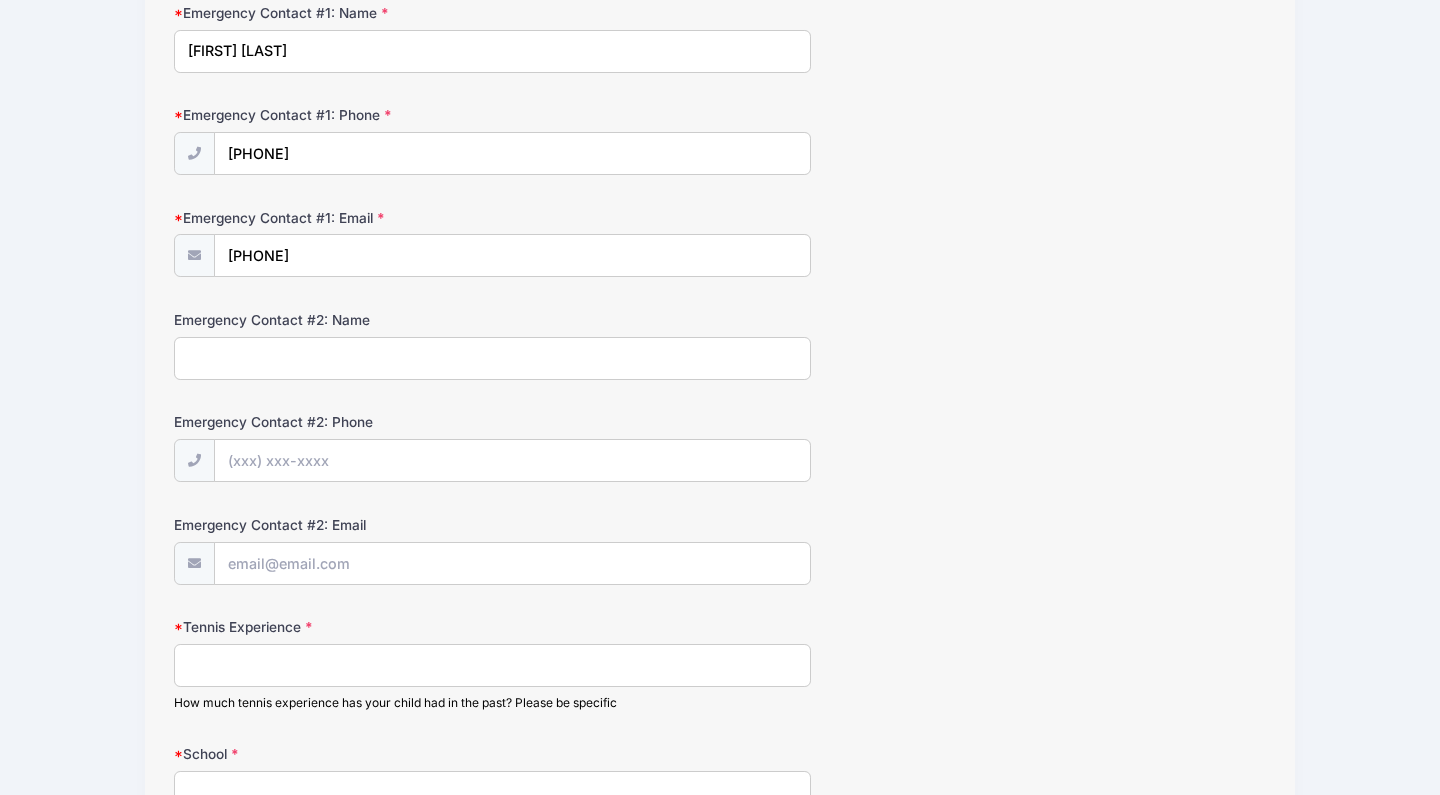 scroll, scrollTop: 580, scrollLeft: 0, axis: vertical 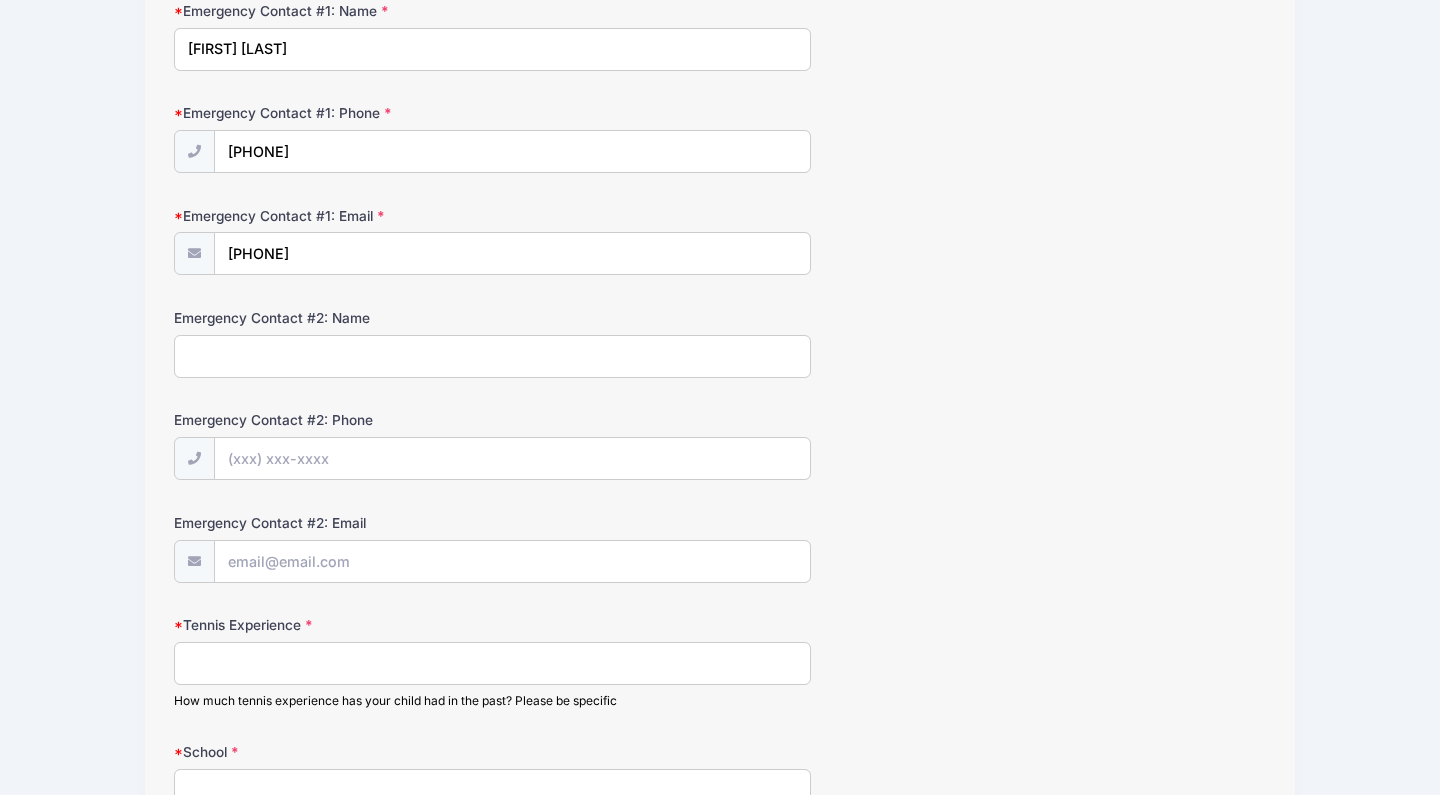 click on "Tennis Experience" at bounding box center [492, 663] 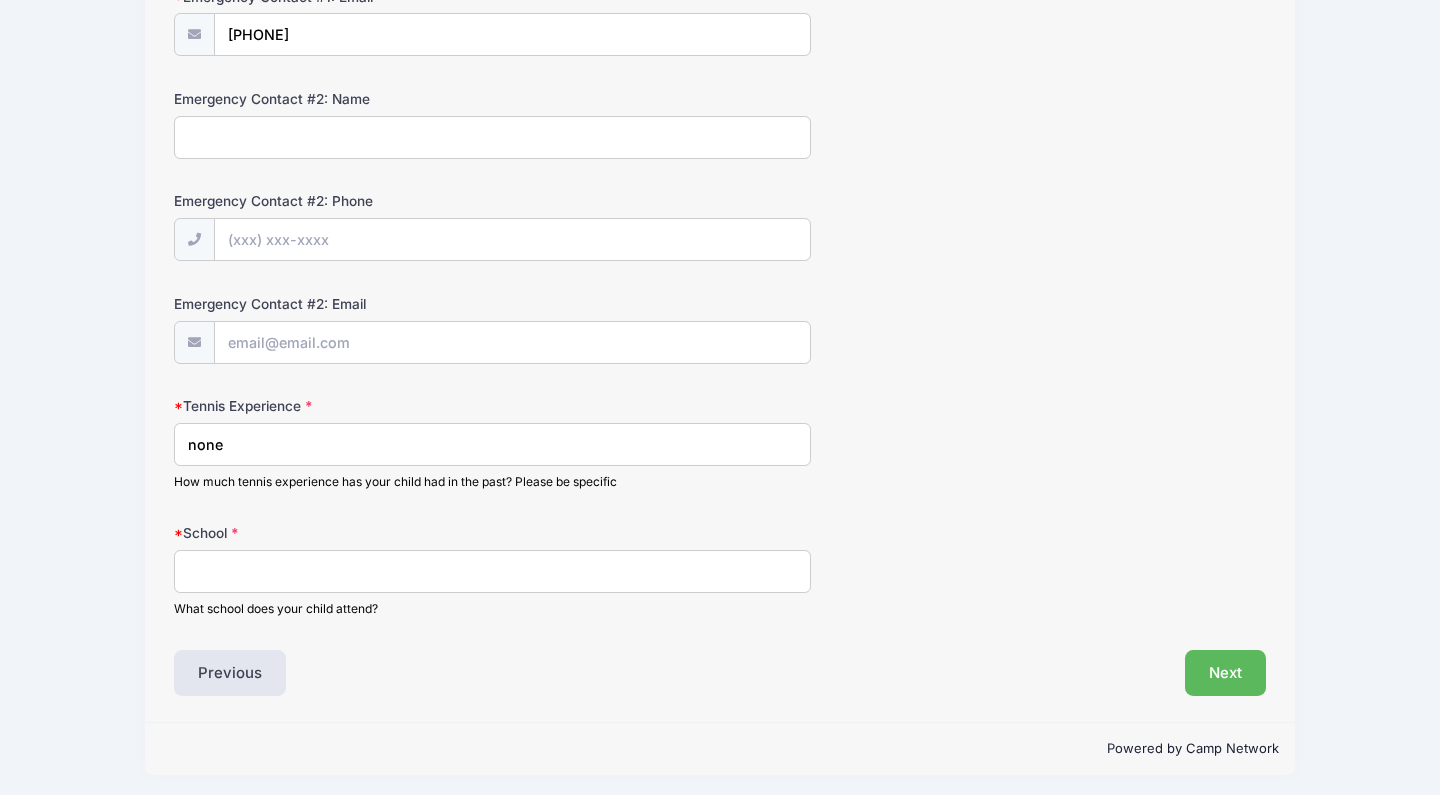 scroll, scrollTop: 797, scrollLeft: 0, axis: vertical 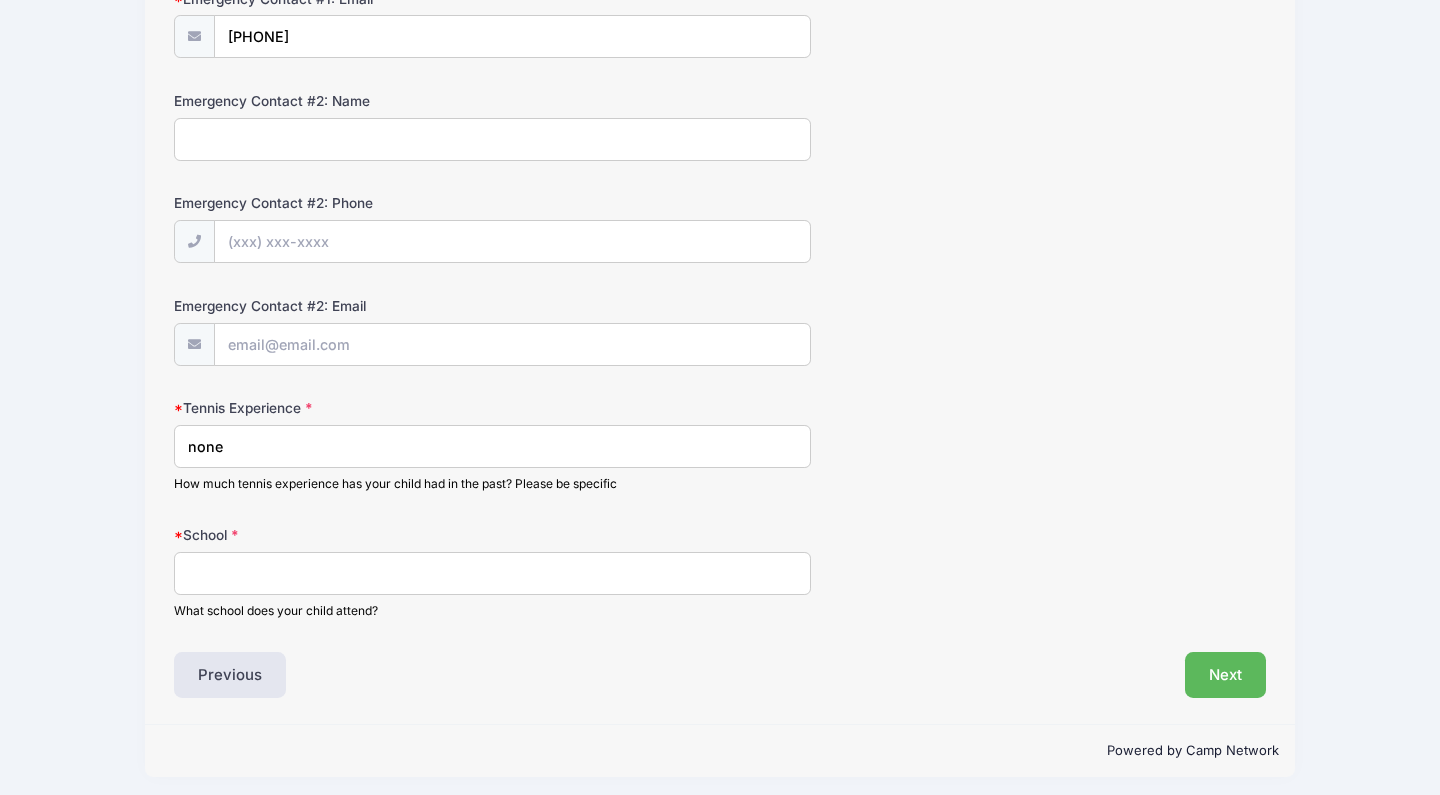 type on "none" 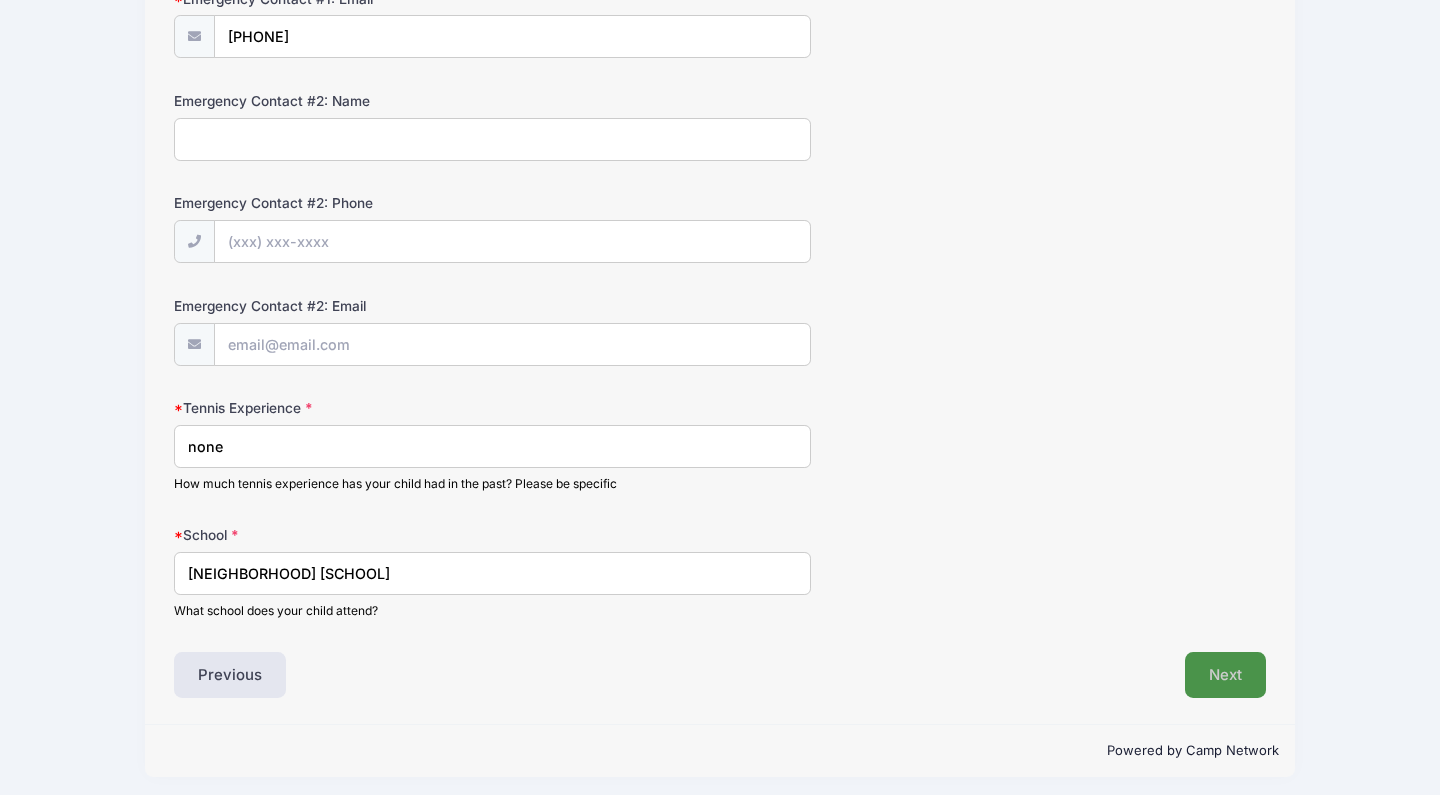 type on "[NEIGHBORHOOD] [SCHOOL]" 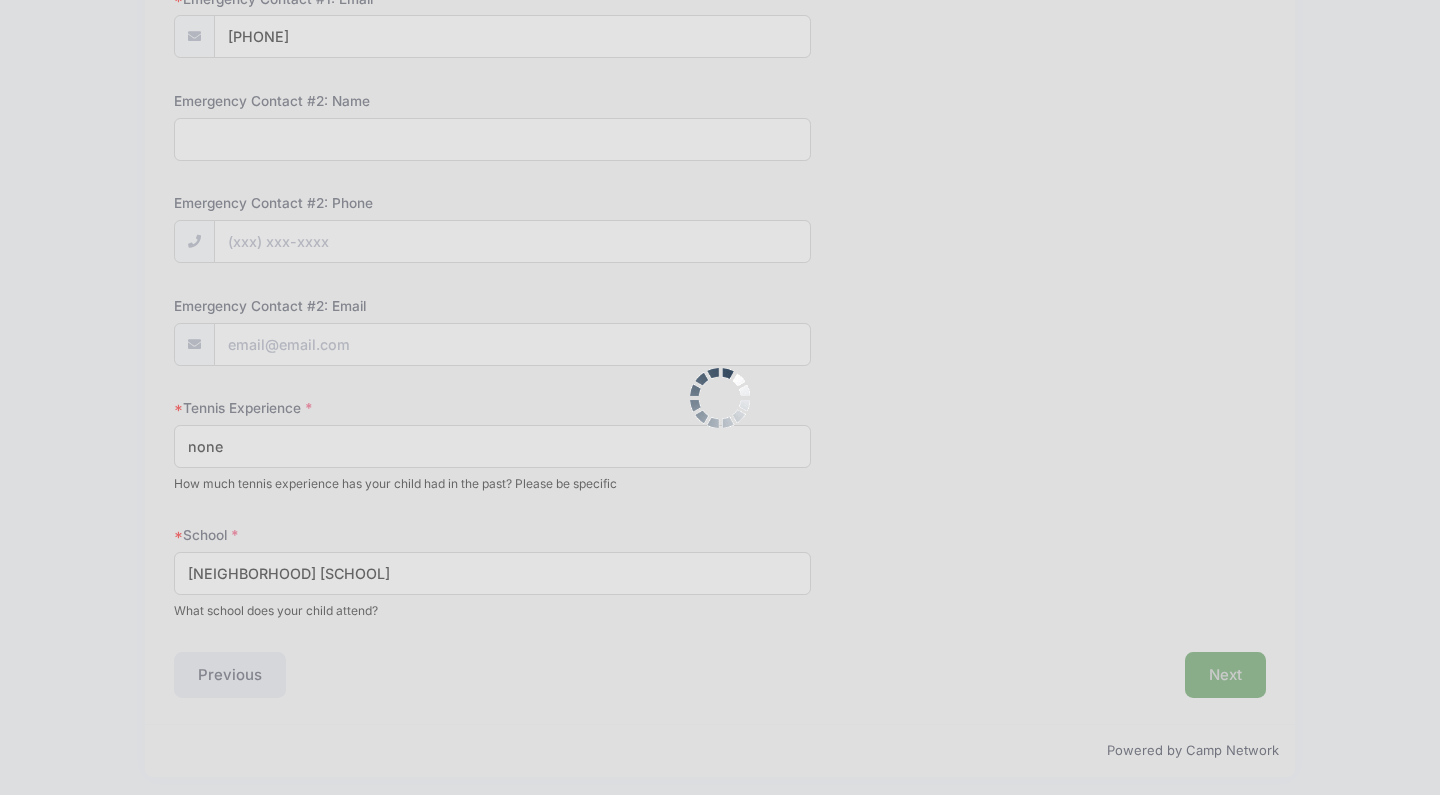 scroll, scrollTop: 774, scrollLeft: 0, axis: vertical 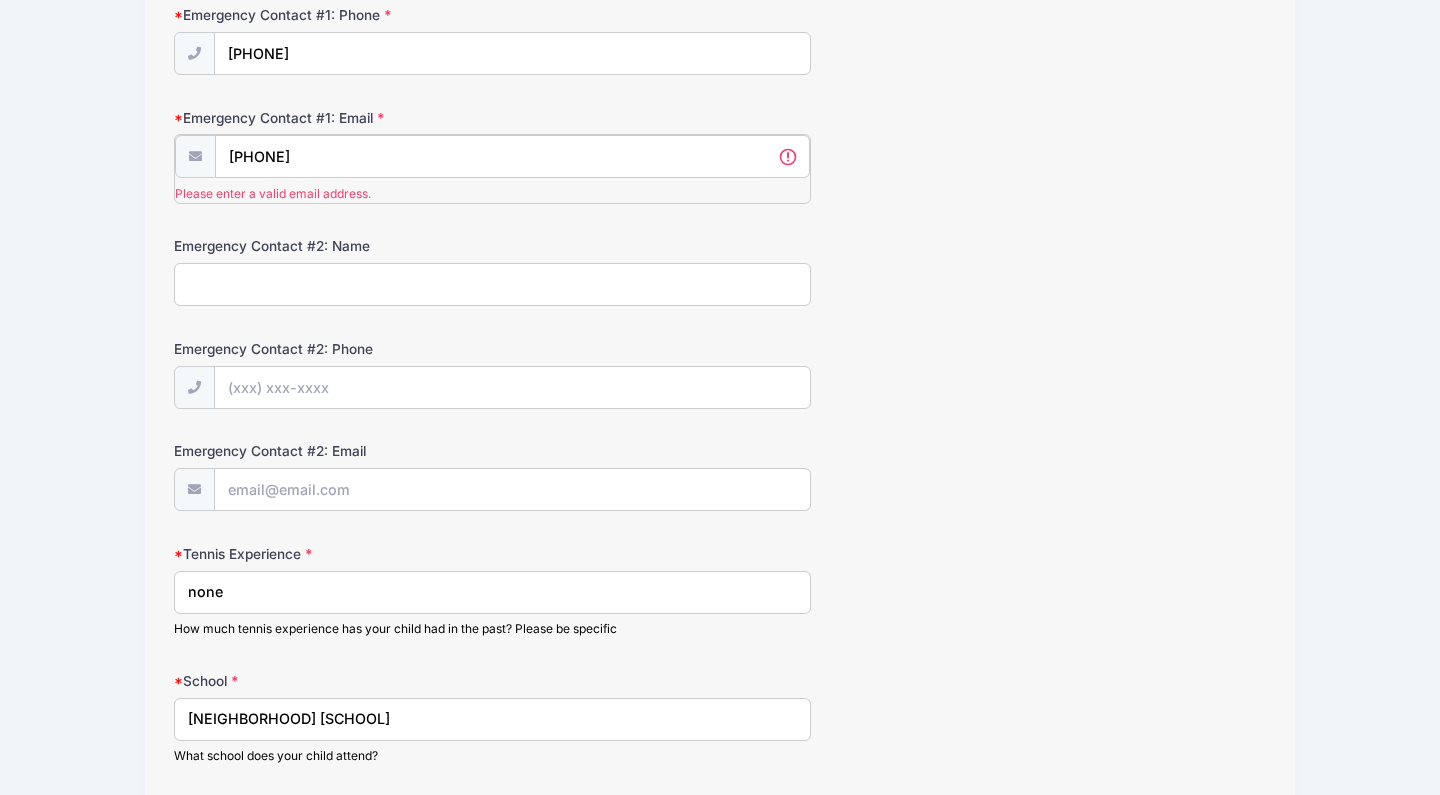 click on "[PHONE]" at bounding box center (512, 156) 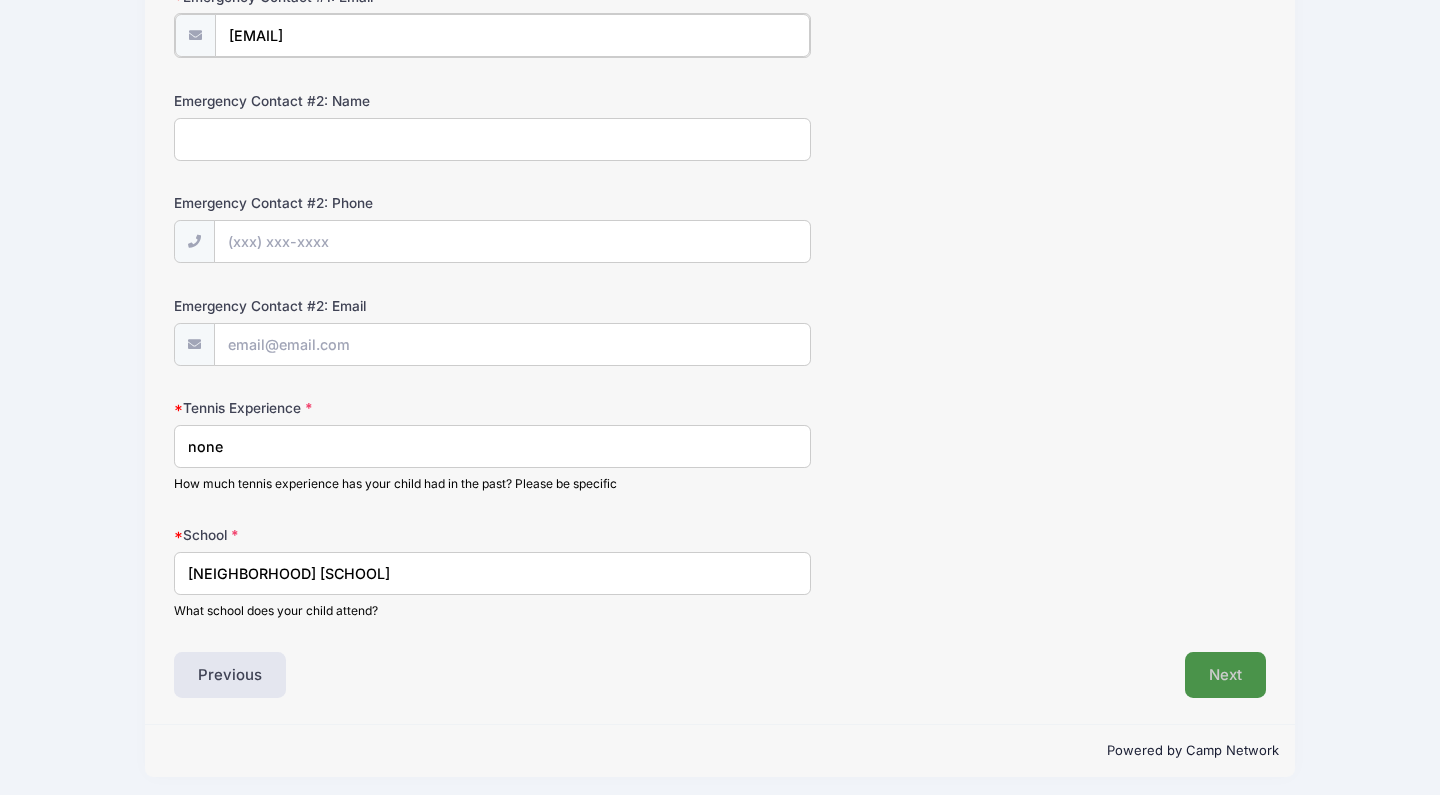 type on "[EMAIL]" 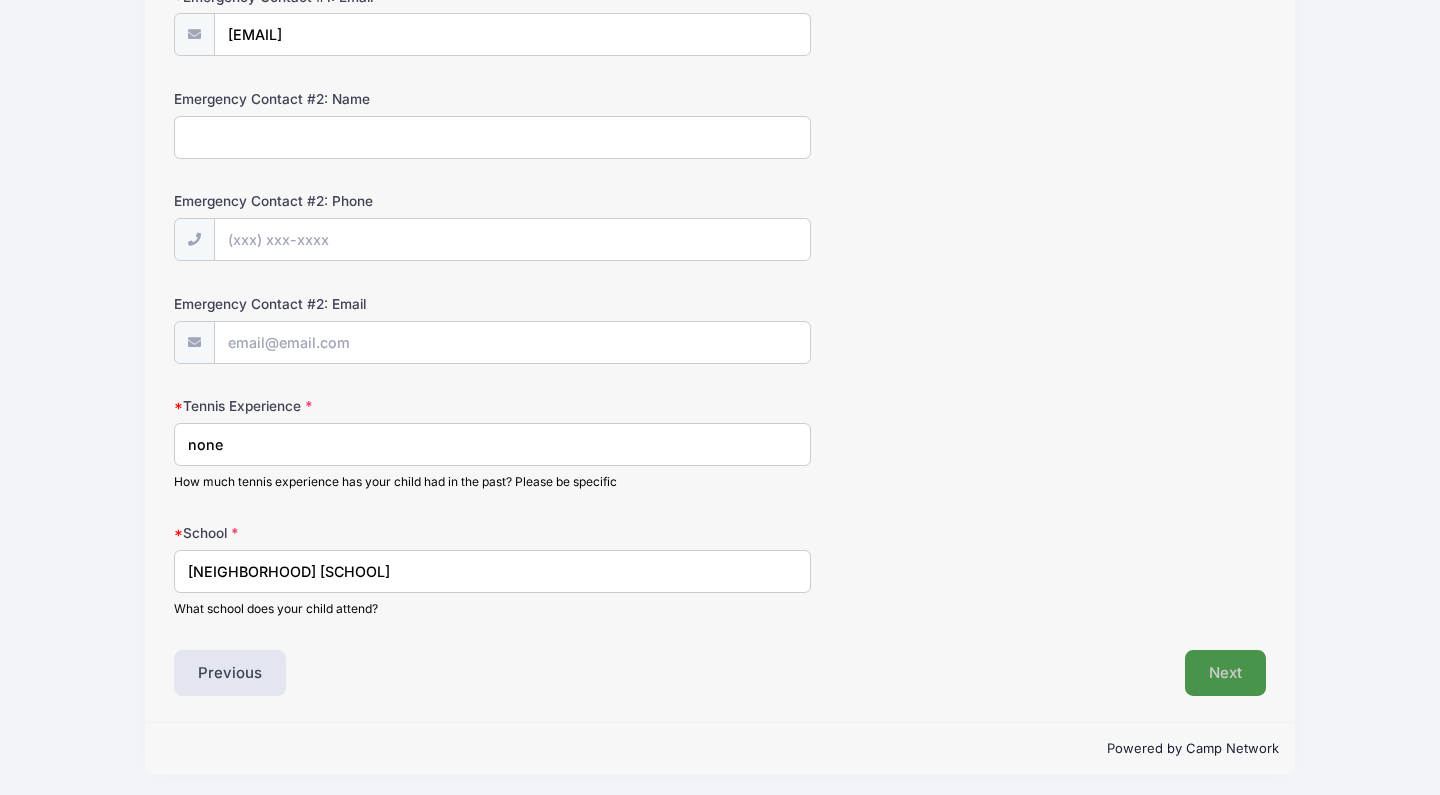 click on "Next" at bounding box center [1225, 673] 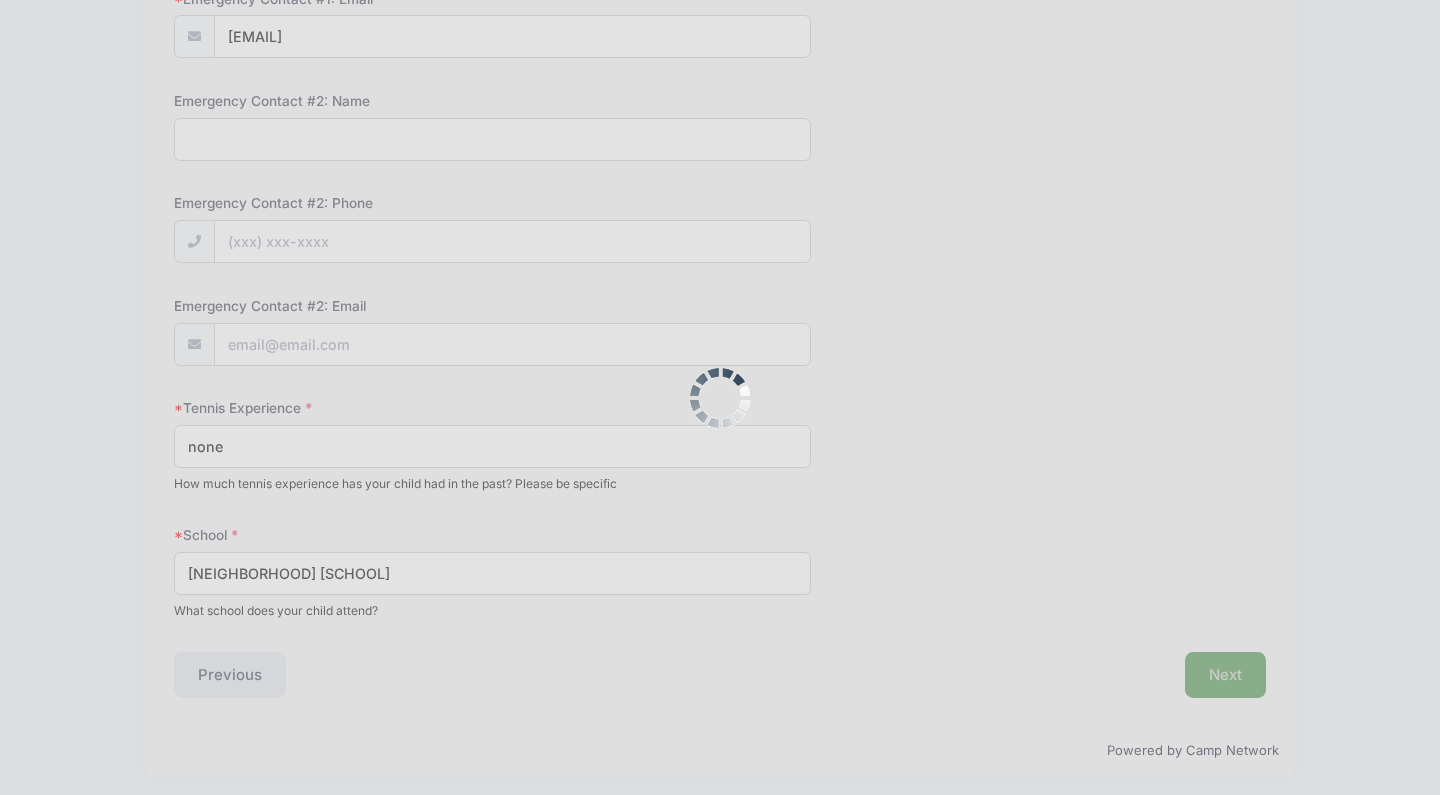 scroll, scrollTop: 114, scrollLeft: 0, axis: vertical 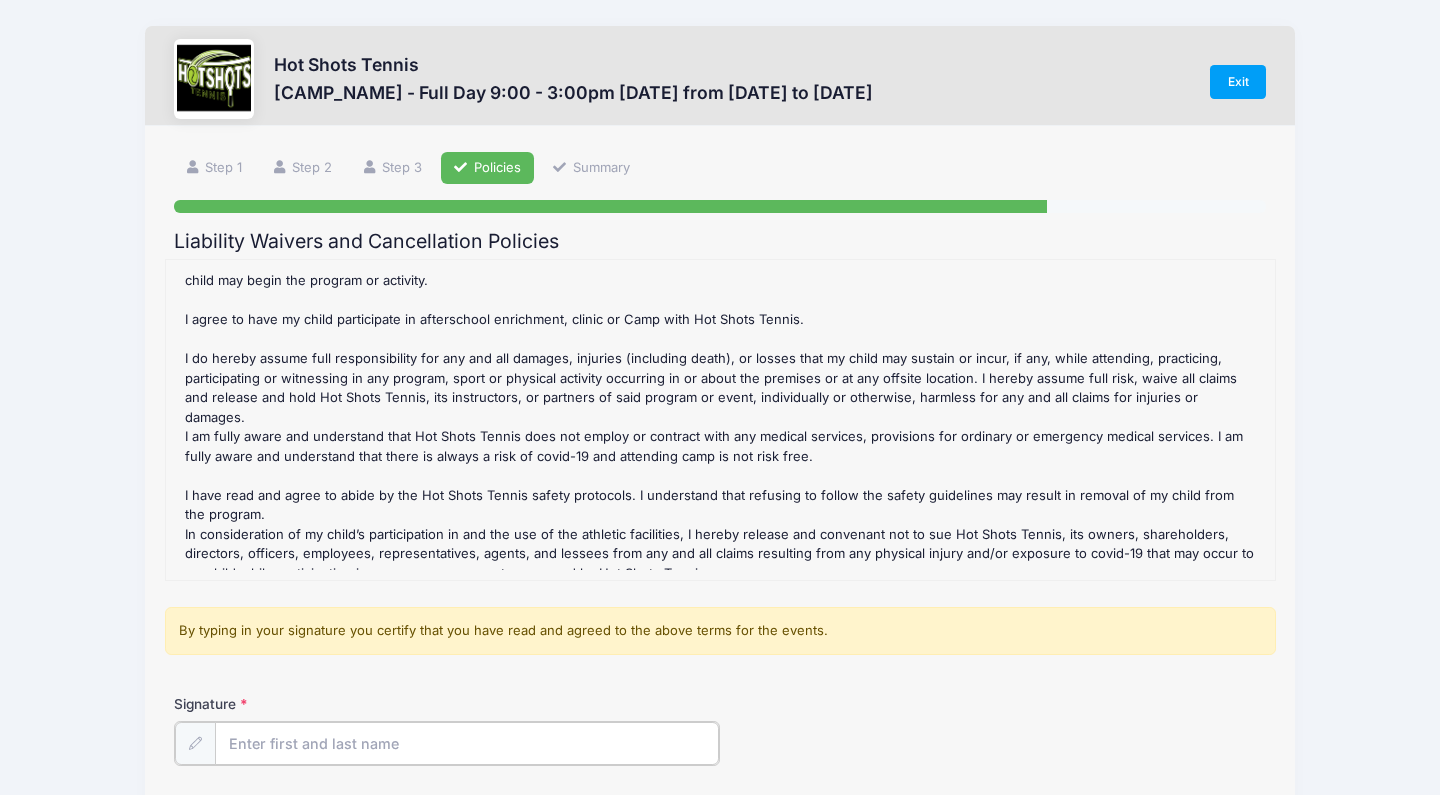 click on "Signature" at bounding box center [467, 743] 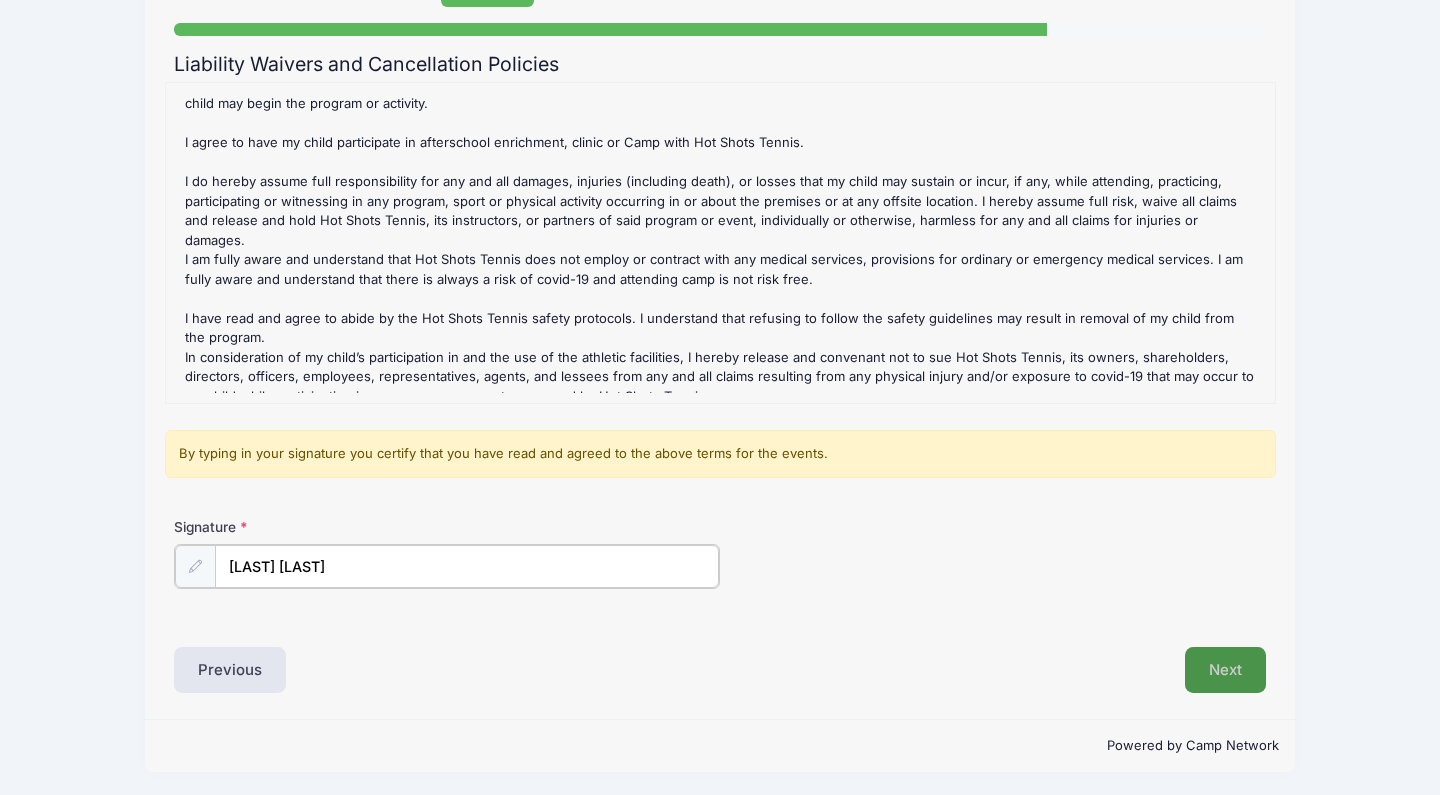 type on "[LAST] [LAST]" 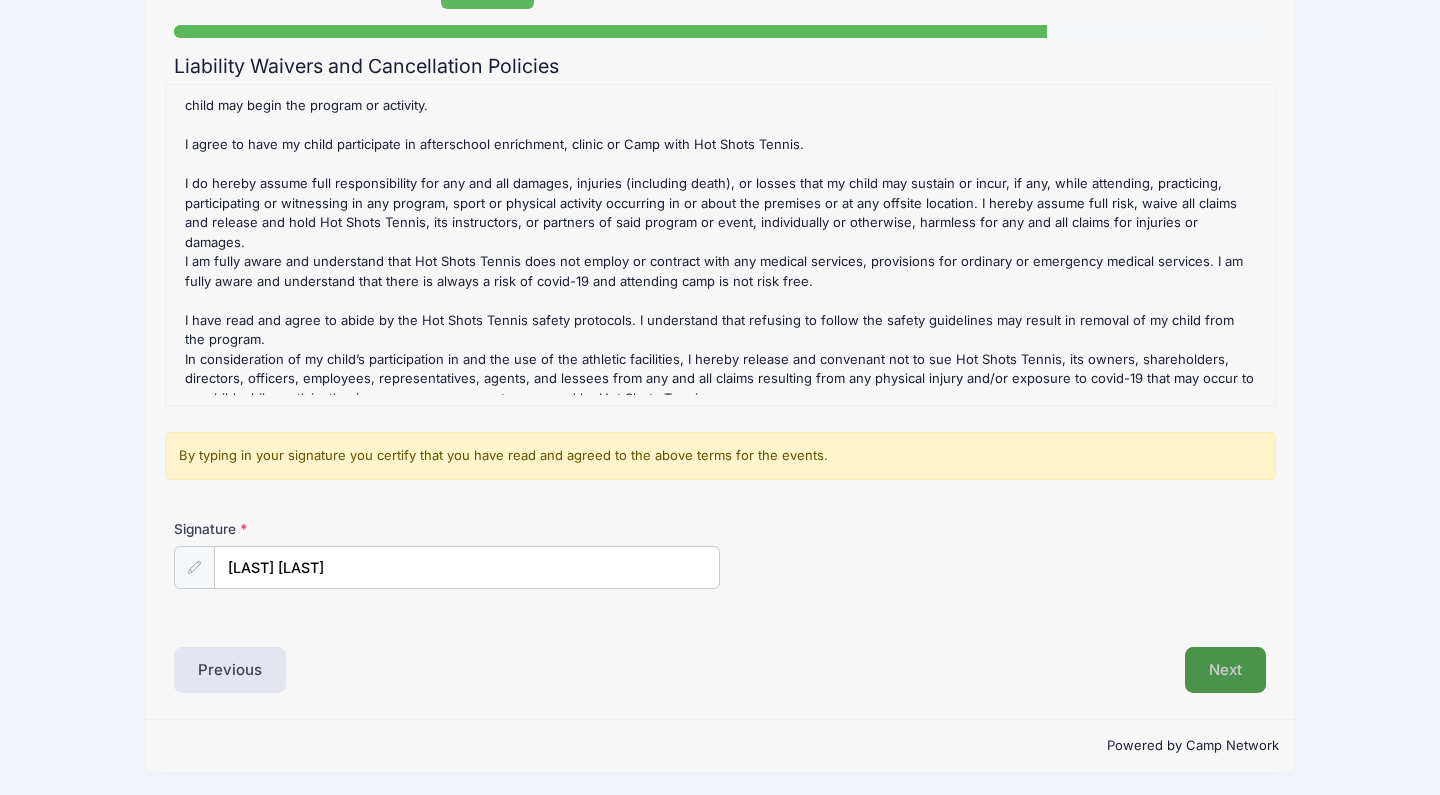 click on "Next" at bounding box center (1225, 670) 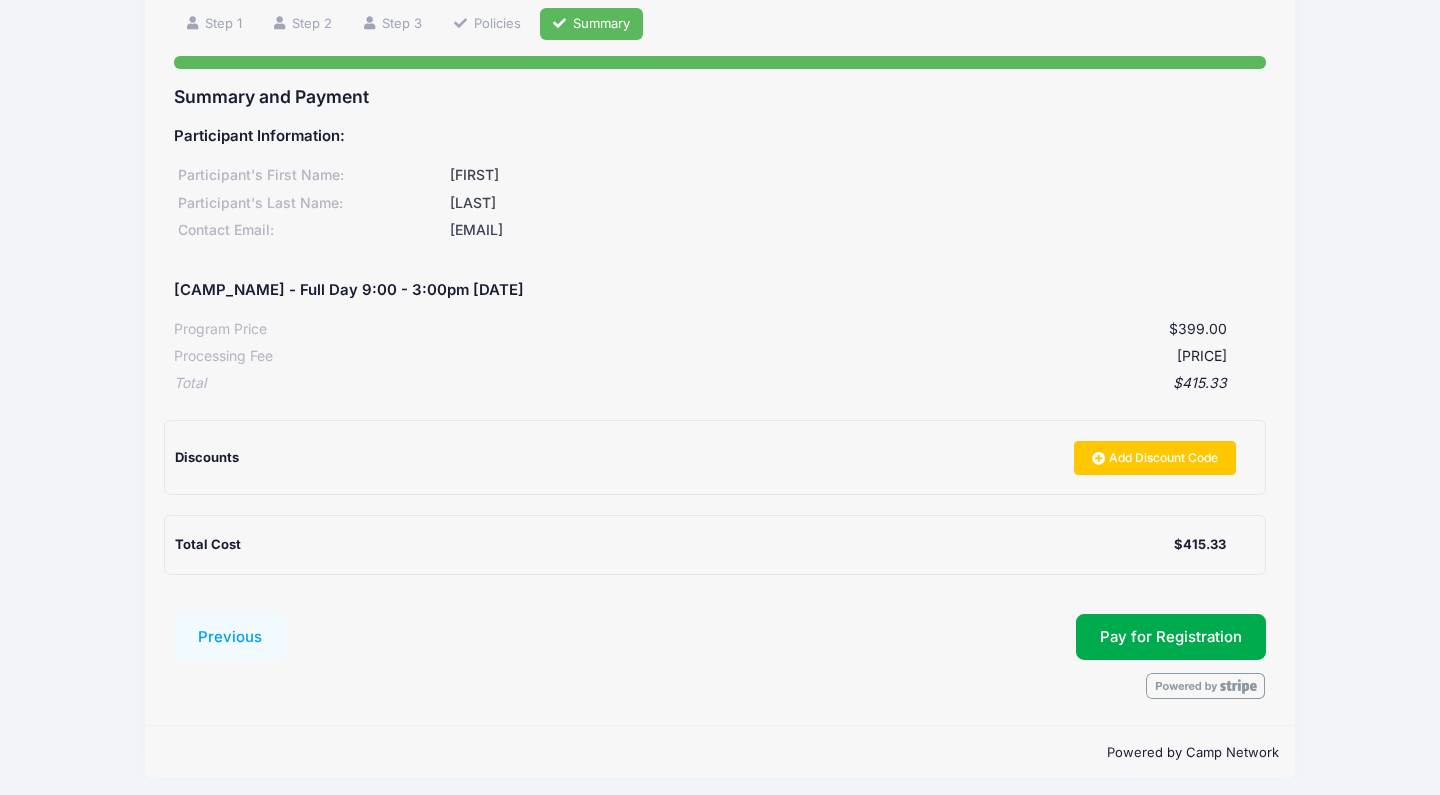 scroll, scrollTop: 143, scrollLeft: 0, axis: vertical 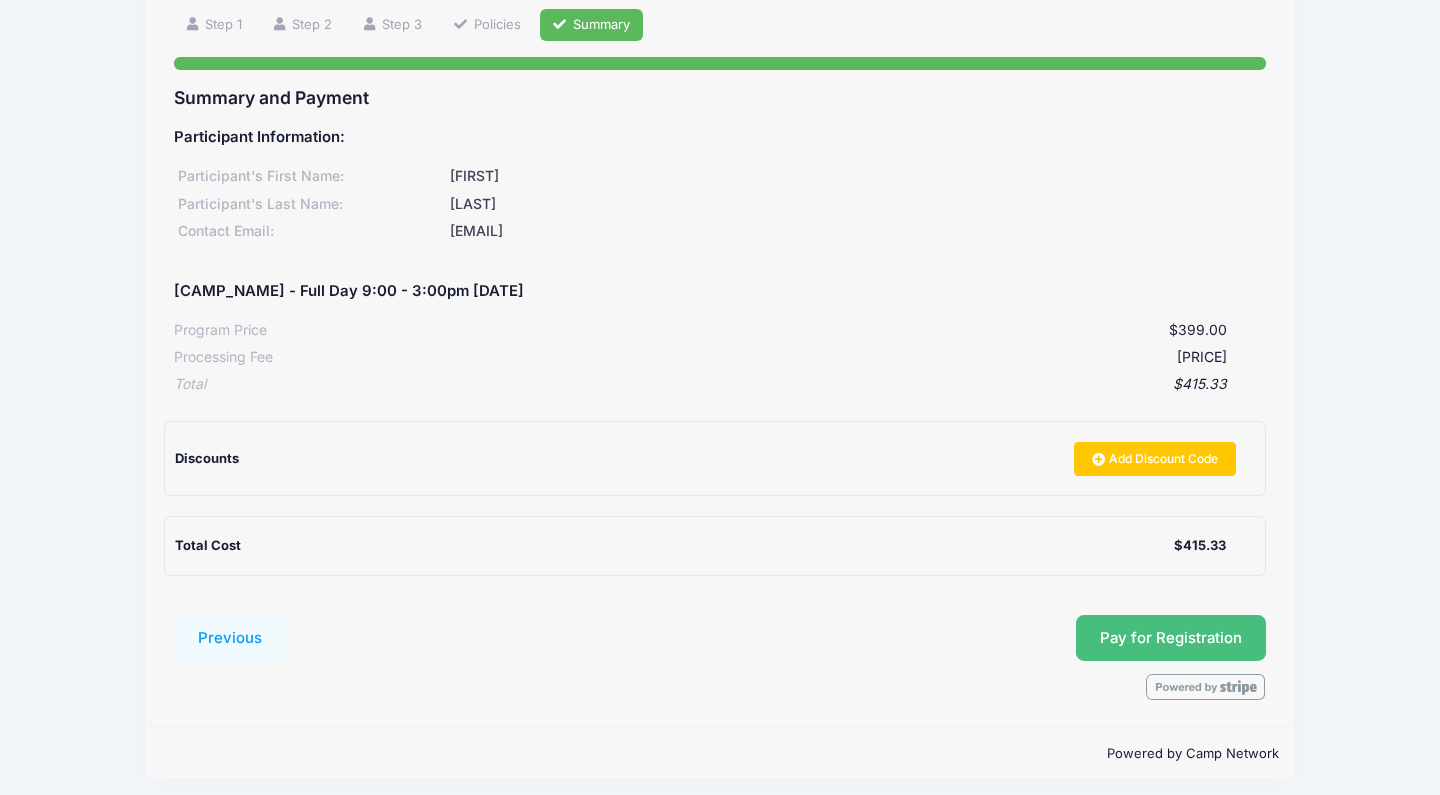 click on "Pay for Registration" at bounding box center [1171, 638] 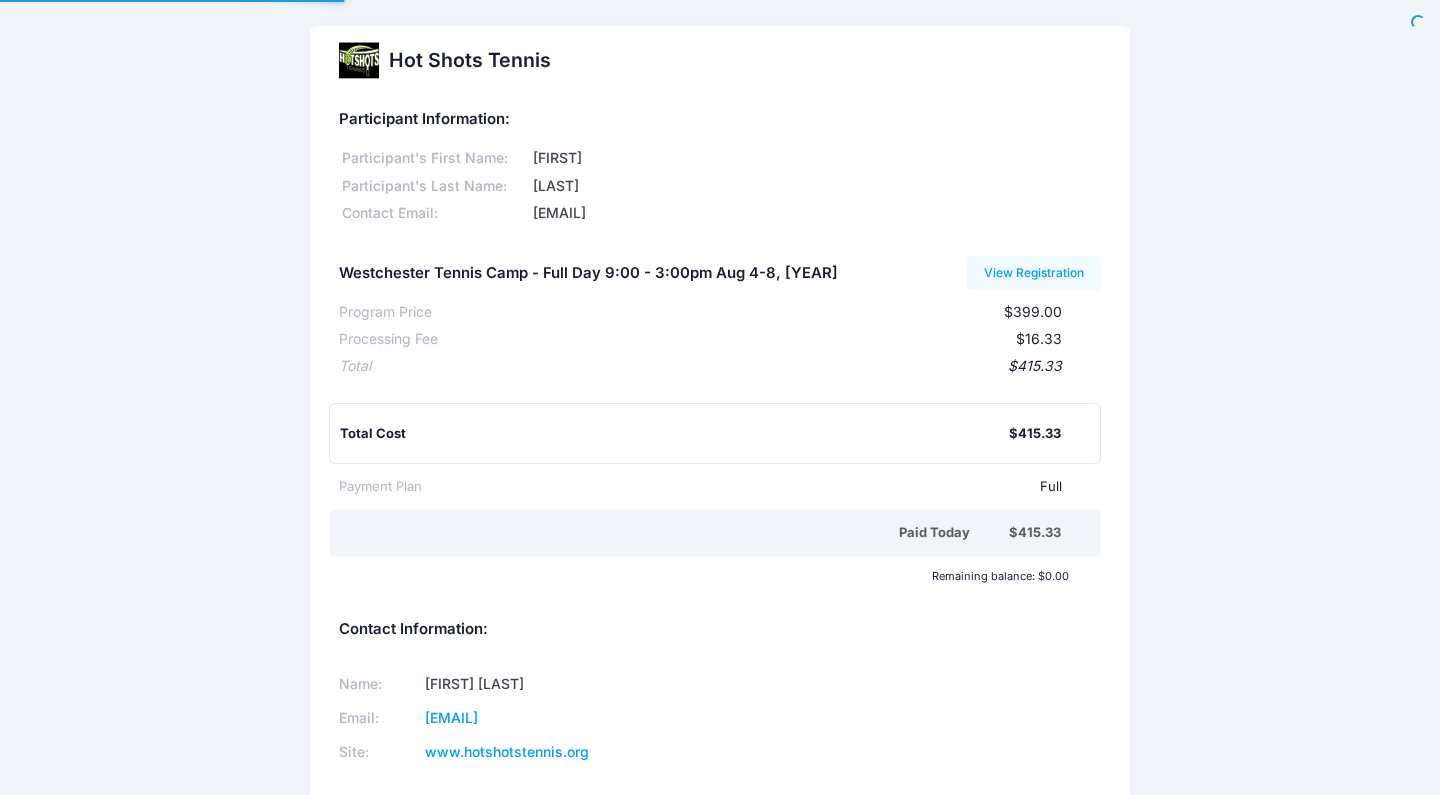 scroll, scrollTop: 0, scrollLeft: 0, axis: both 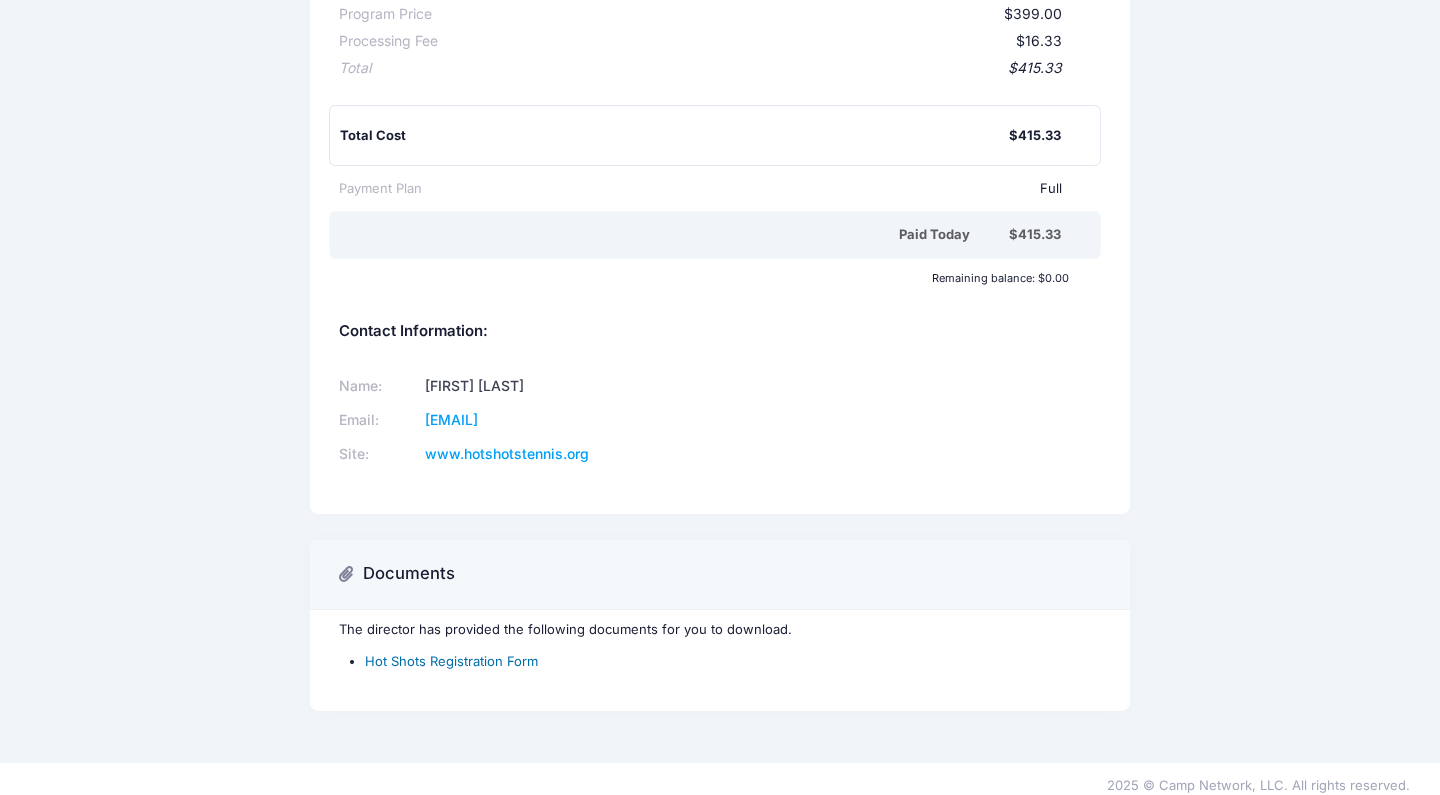 click on "Hot Shots Registration Form" at bounding box center (451, 661) 